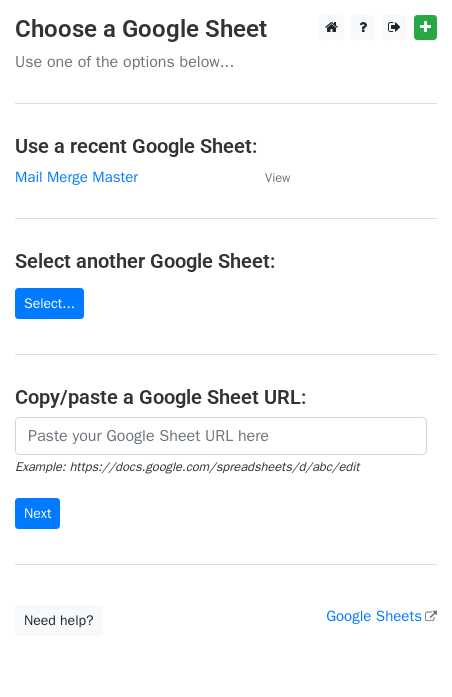scroll, scrollTop: 0, scrollLeft: 0, axis: both 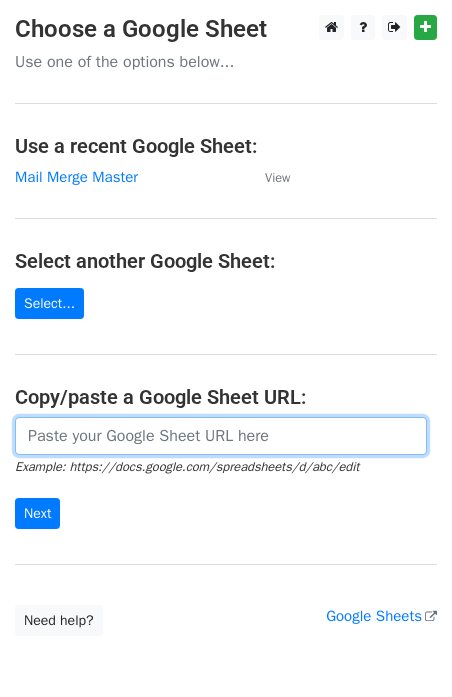 click at bounding box center [221, 436] 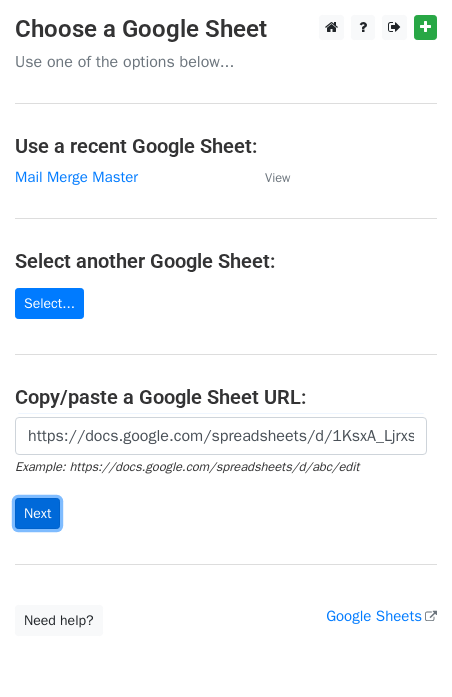 click on "Next" at bounding box center (37, 513) 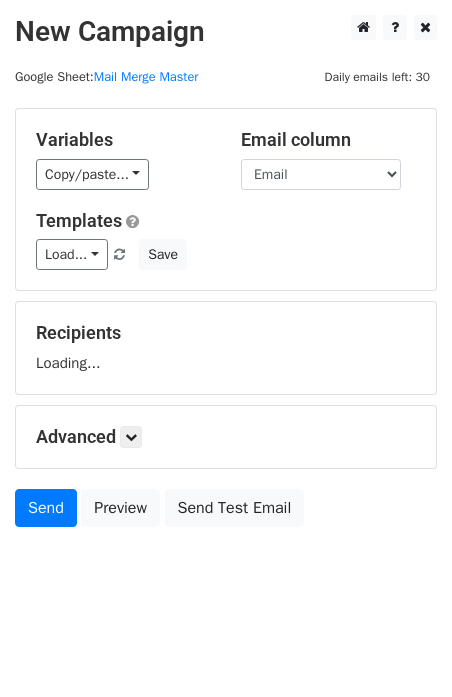scroll, scrollTop: 0, scrollLeft: 0, axis: both 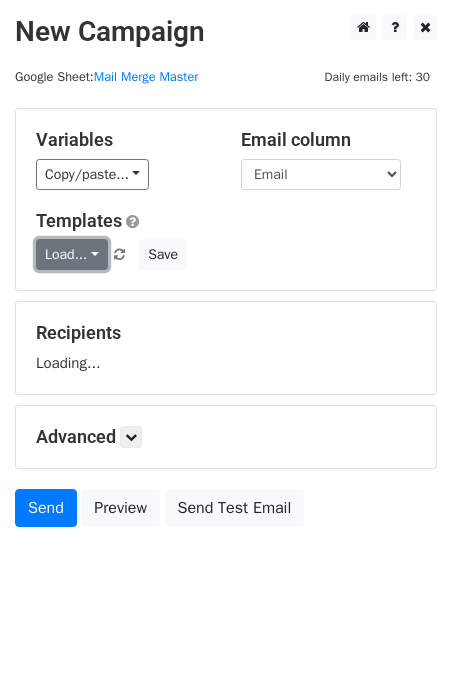 click on "Load..." at bounding box center [72, 254] 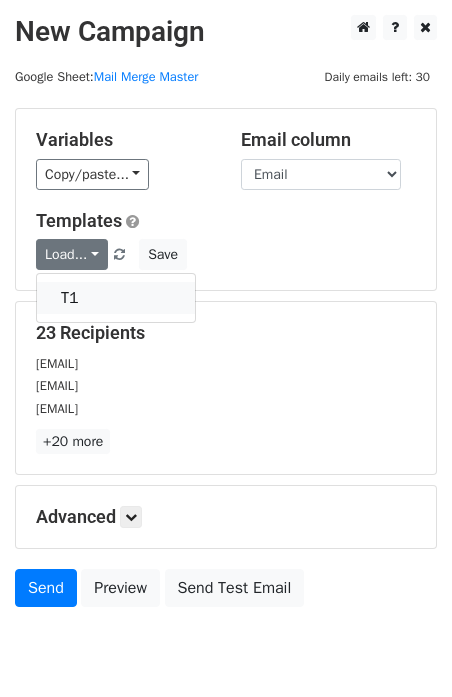 click on "T1" at bounding box center (116, 298) 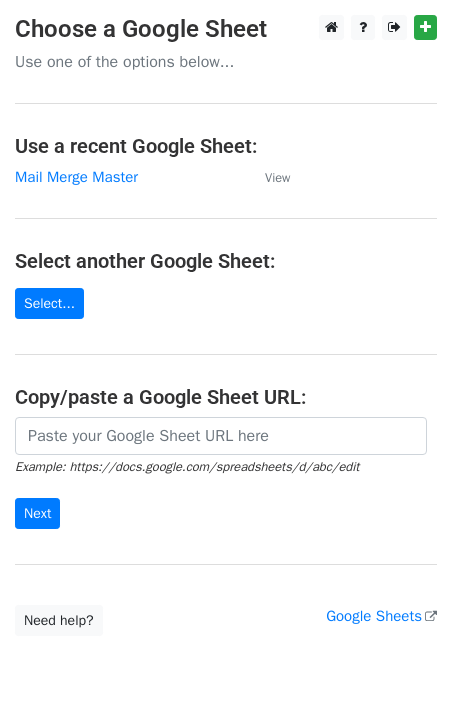 scroll, scrollTop: 0, scrollLeft: 0, axis: both 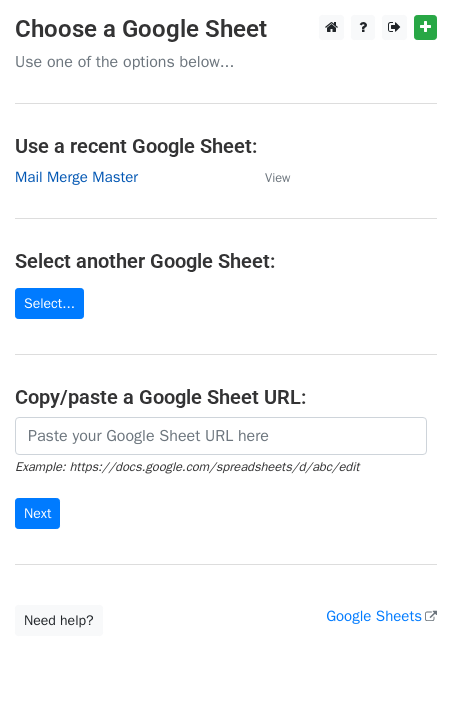 click on "Mail Merge Master" at bounding box center (76, 177) 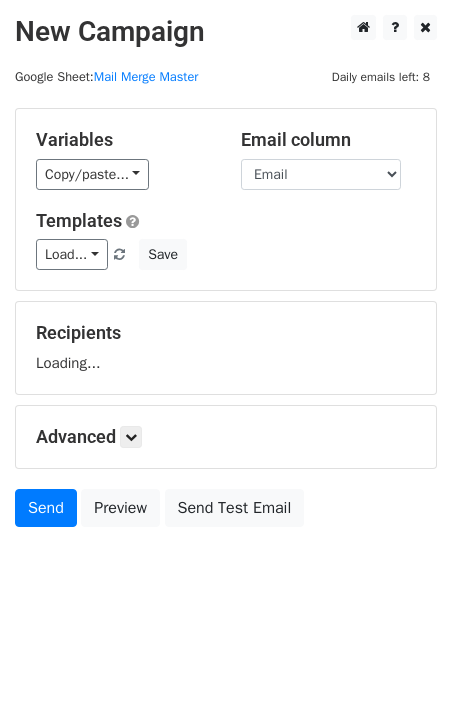 scroll, scrollTop: 0, scrollLeft: 0, axis: both 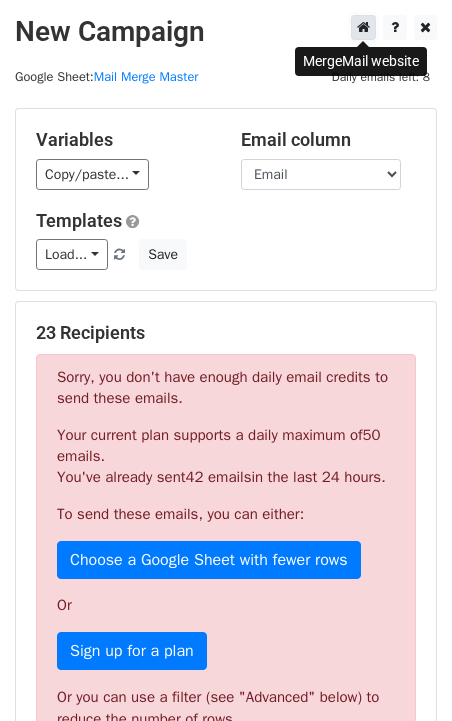 click at bounding box center [363, 27] 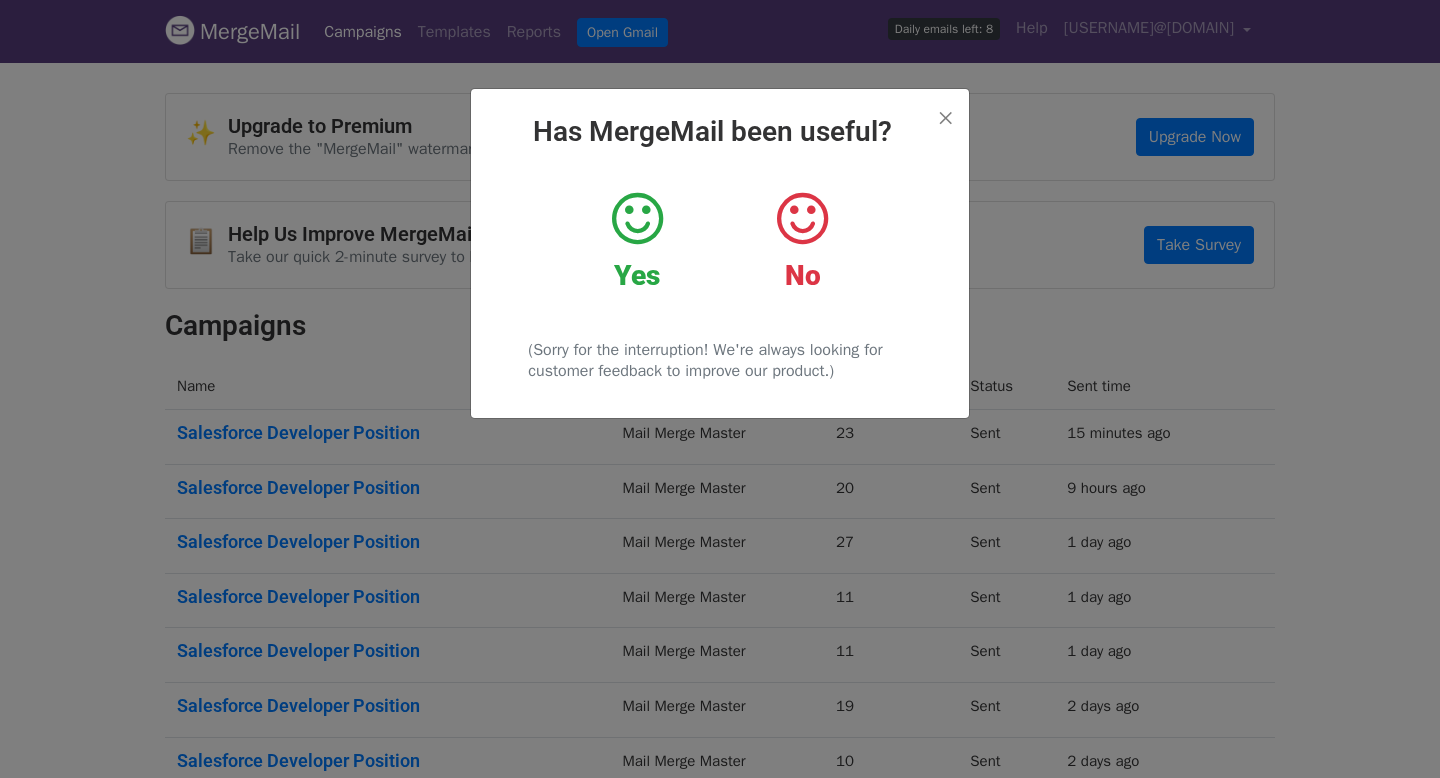 scroll, scrollTop: 0, scrollLeft: 0, axis: both 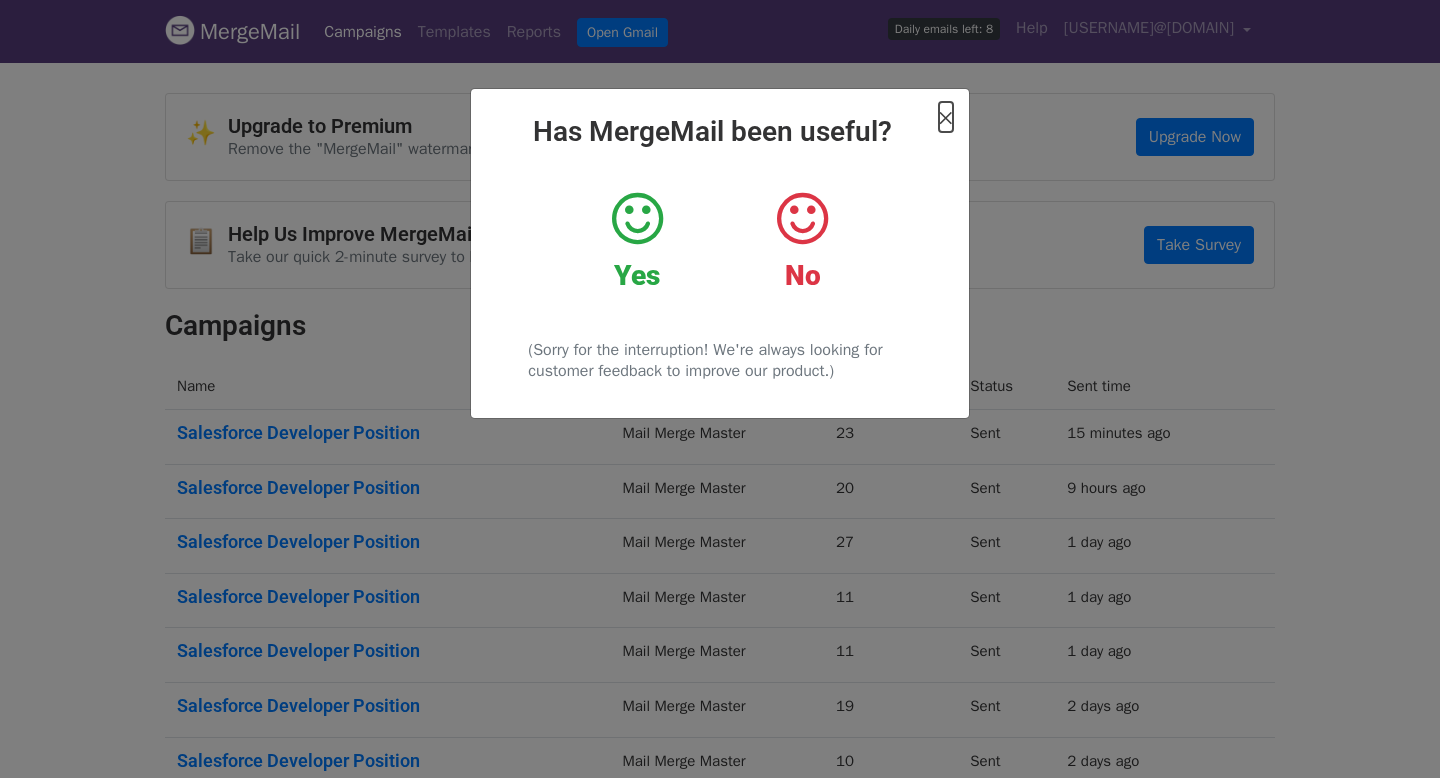 click on "×" at bounding box center [946, 117] 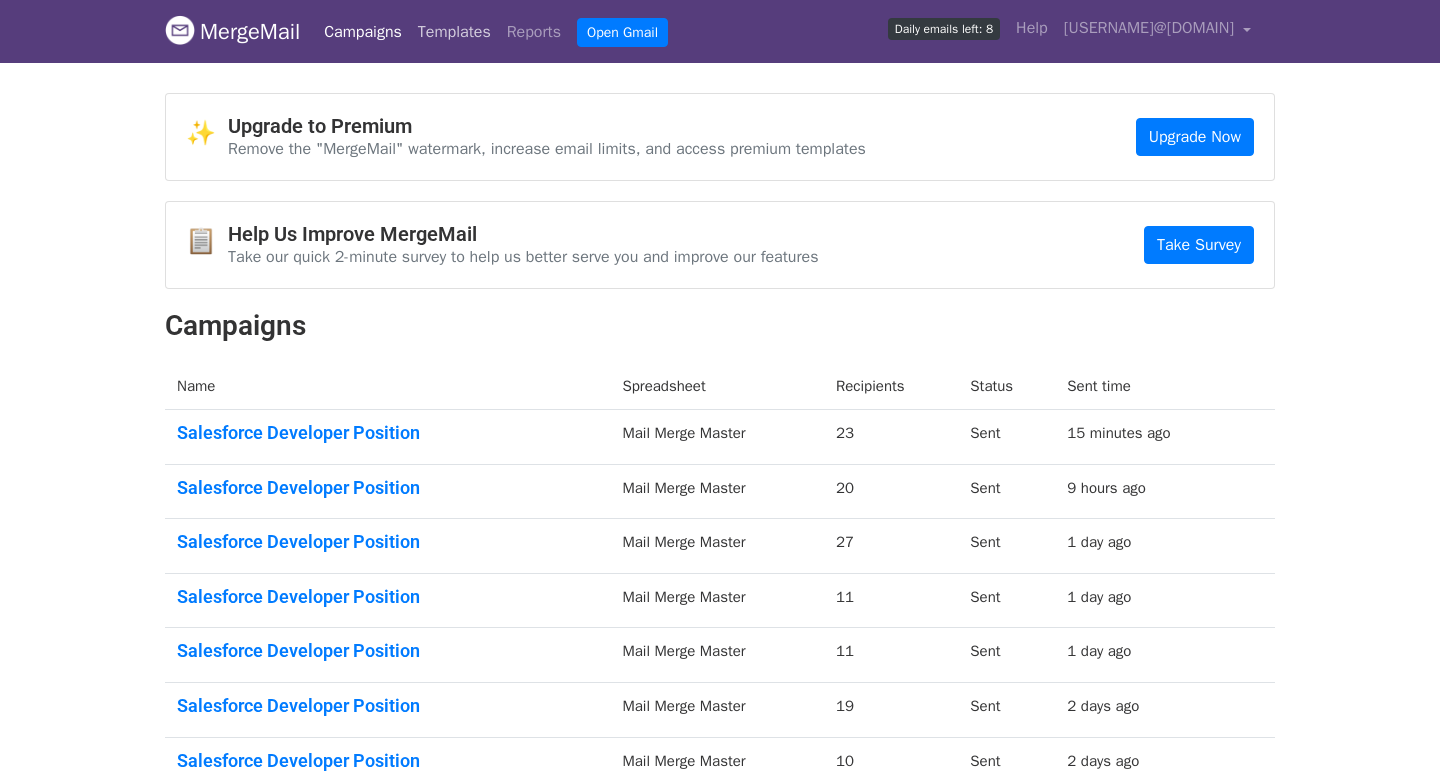 click on "Templates" at bounding box center (454, 32) 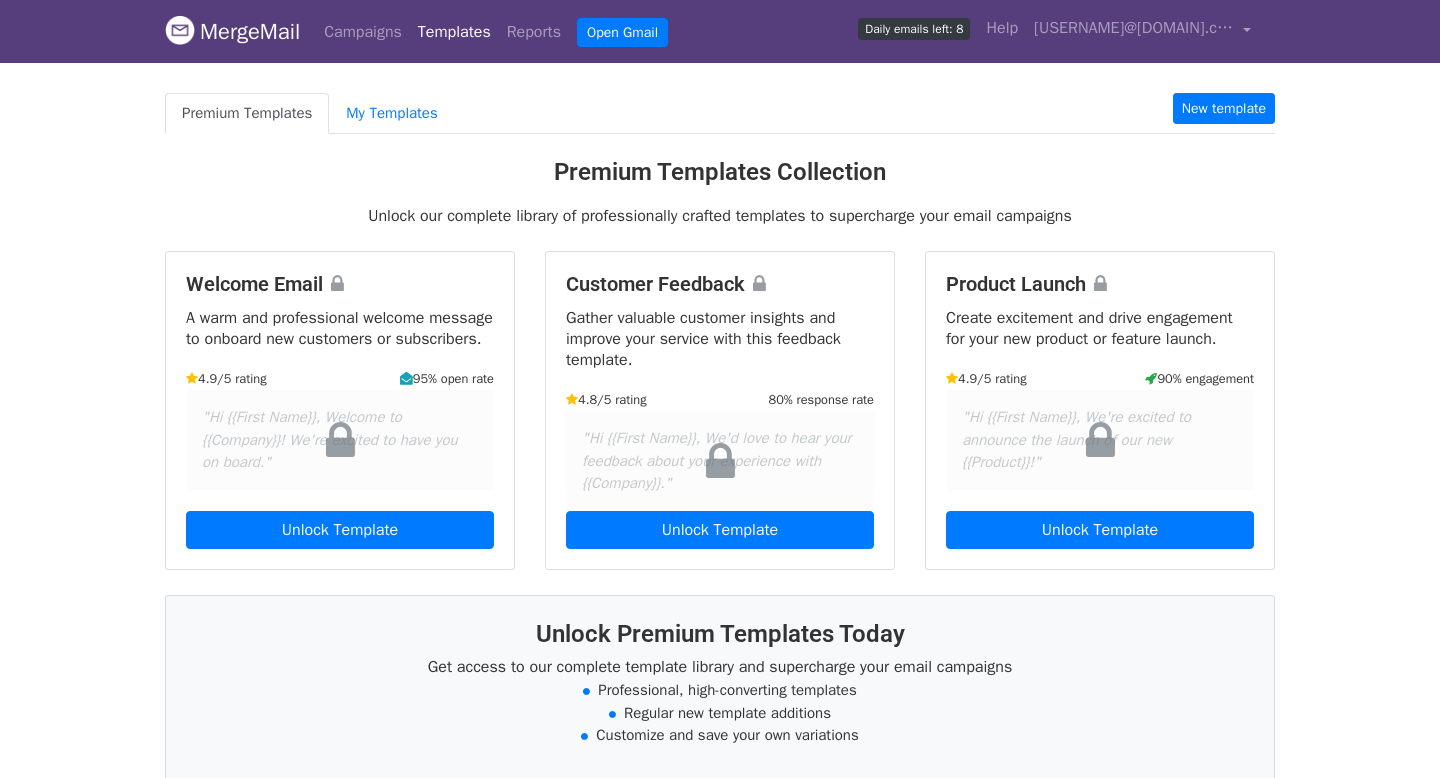 scroll, scrollTop: 0, scrollLeft: 0, axis: both 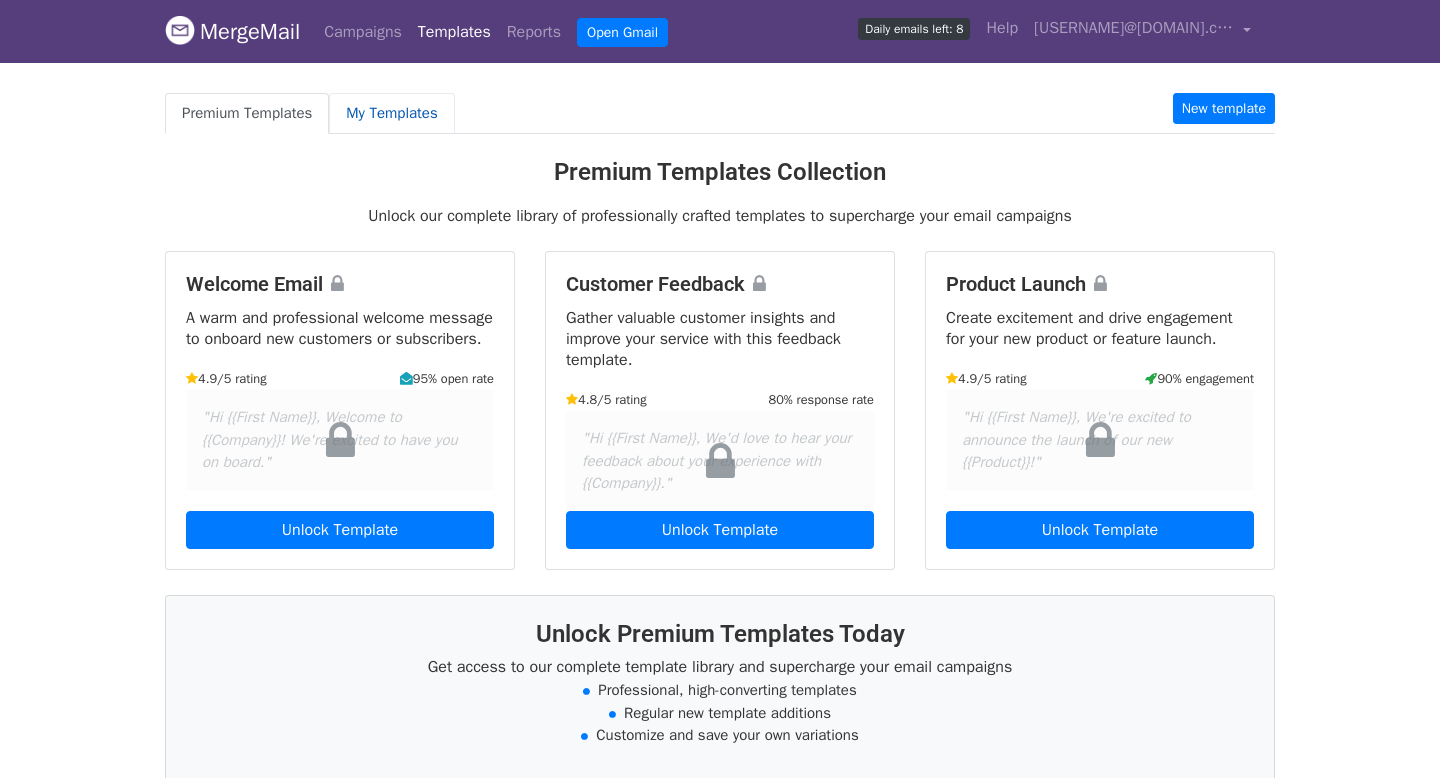 click on "My Templates" at bounding box center (391, 113) 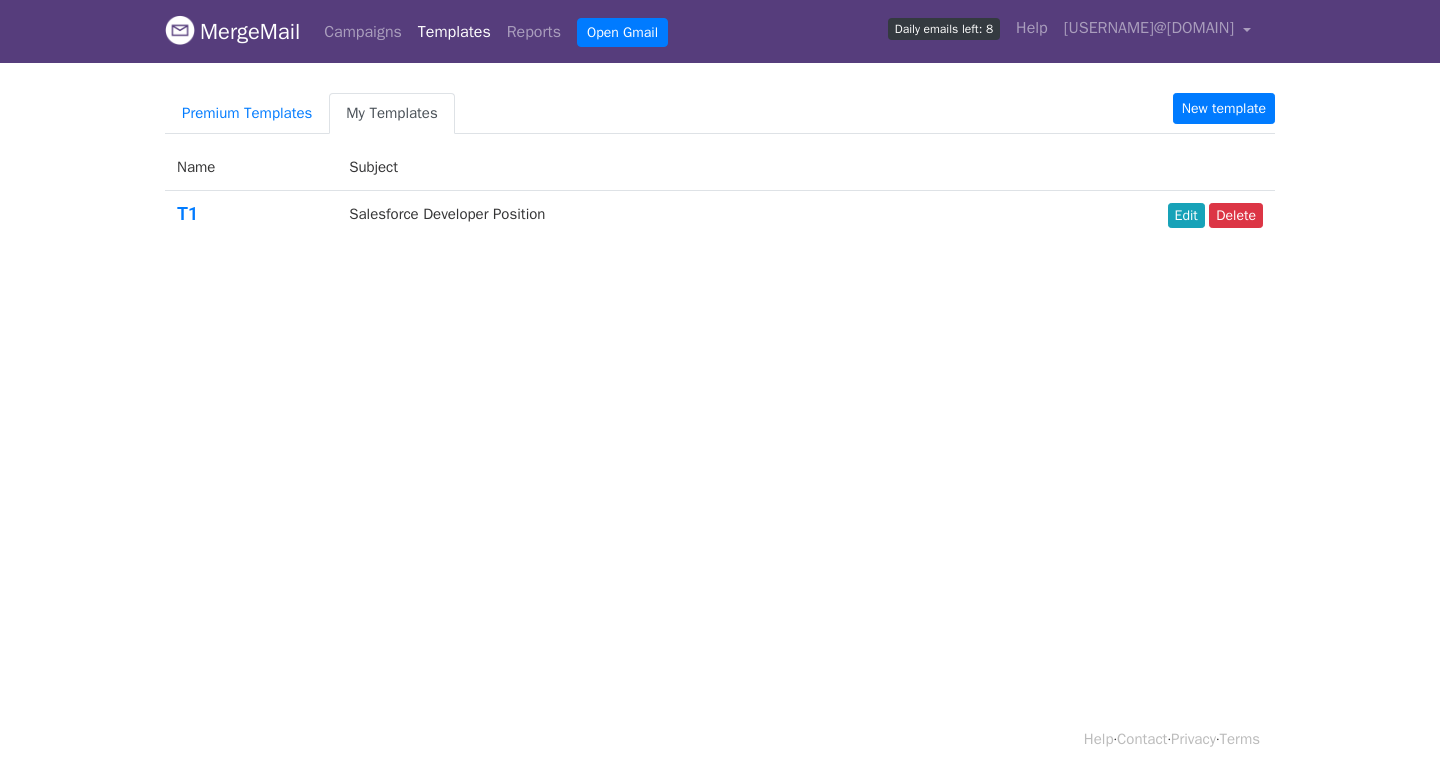 scroll, scrollTop: 0, scrollLeft: 0, axis: both 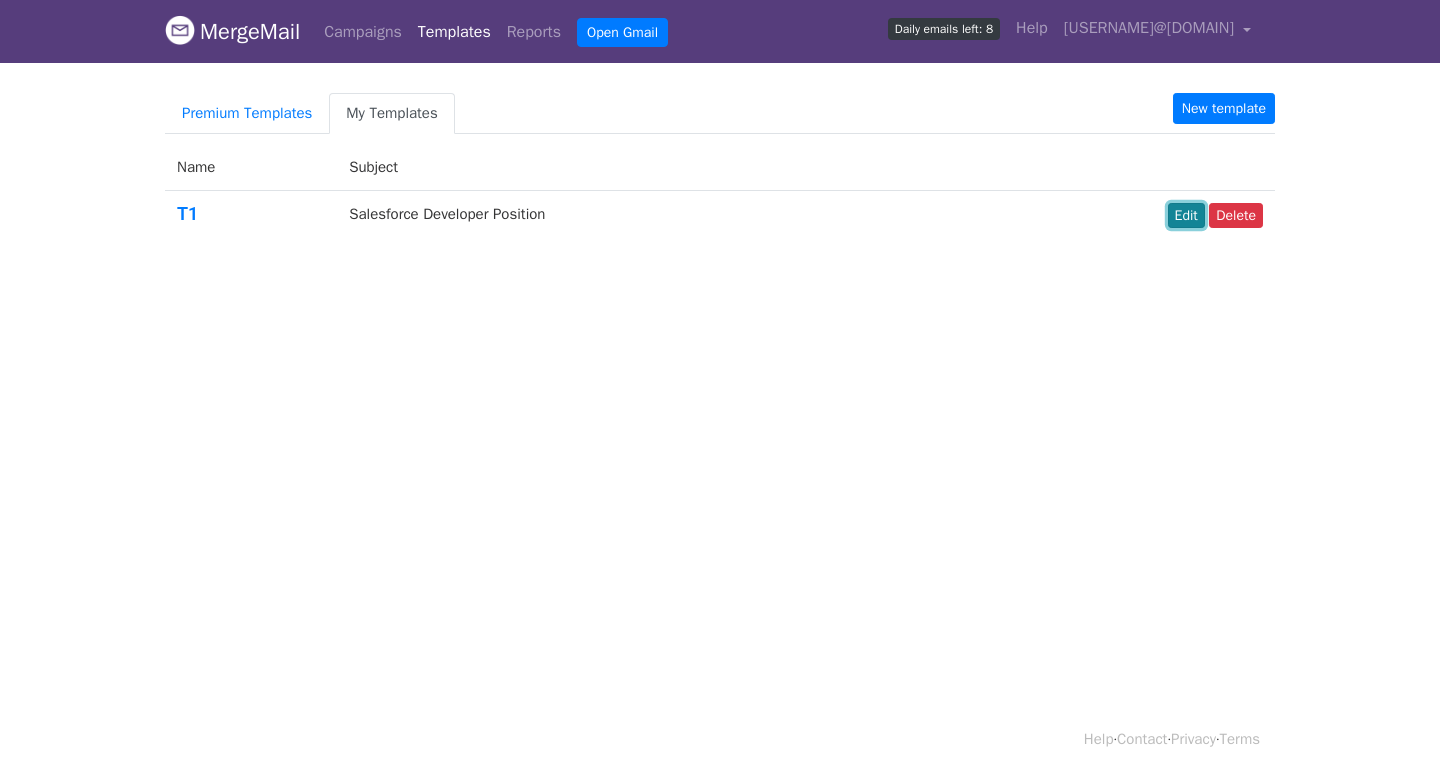 click on "Edit" at bounding box center (1186, 215) 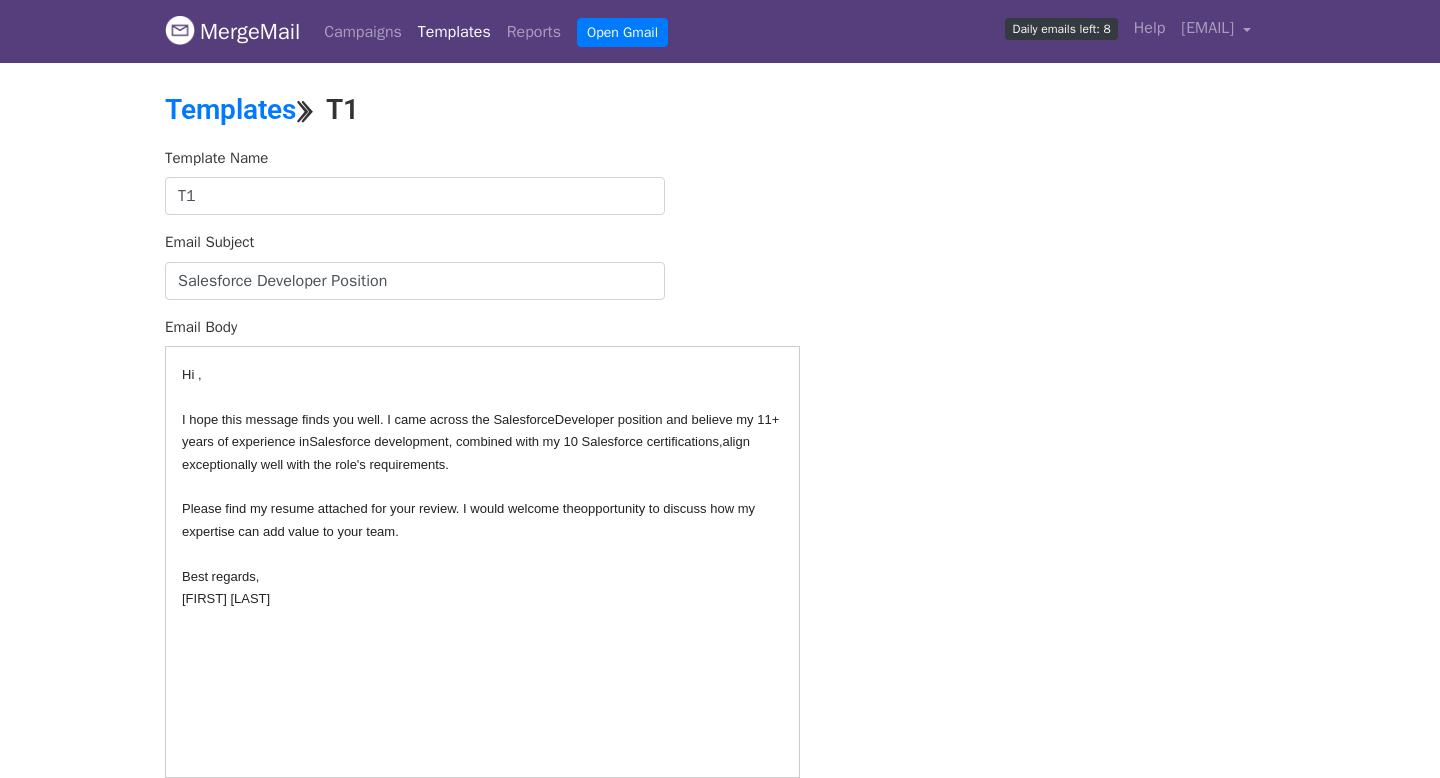 scroll, scrollTop: 0, scrollLeft: 0, axis: both 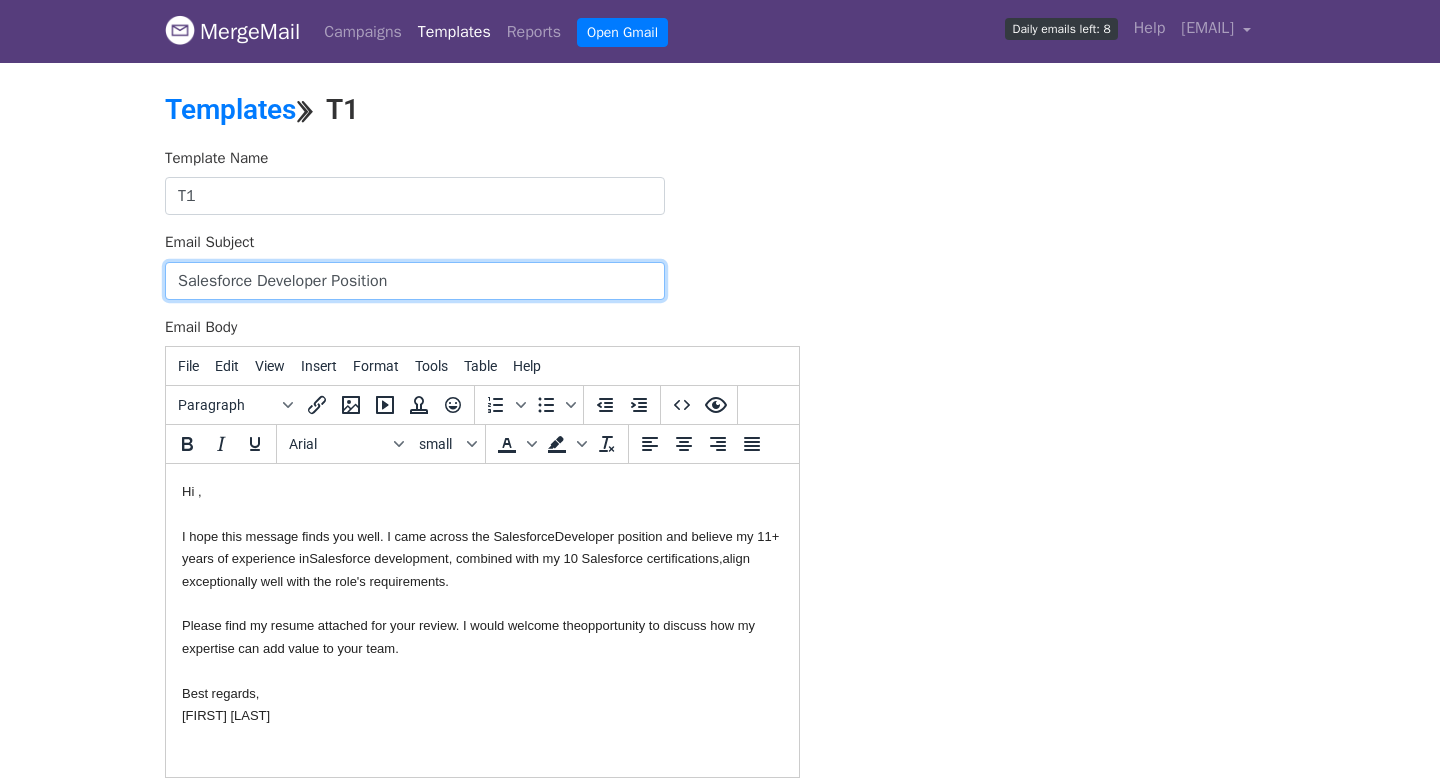 click on "Salesforce Developer Position" at bounding box center (415, 281) 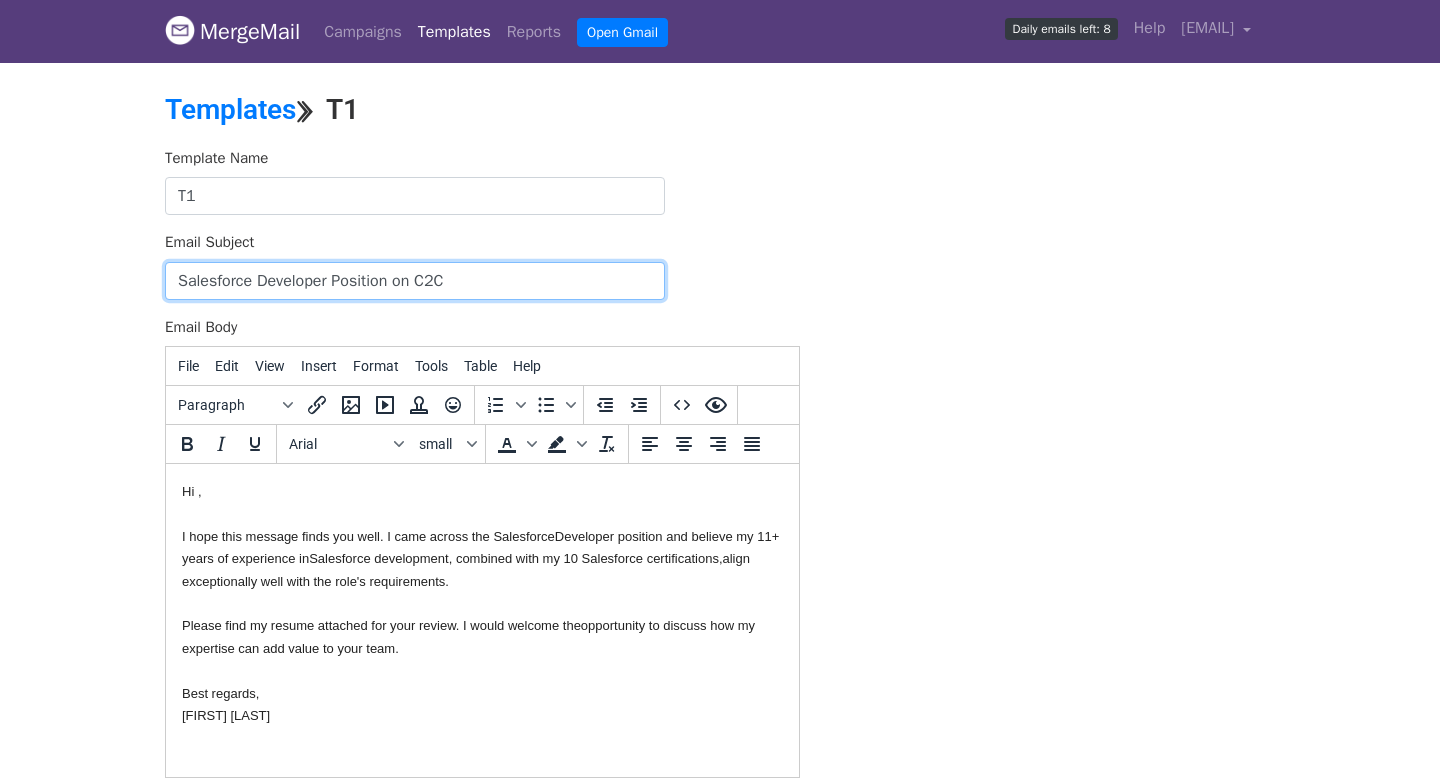 click on "Salesforce Developer Position on C2C" at bounding box center (415, 281) 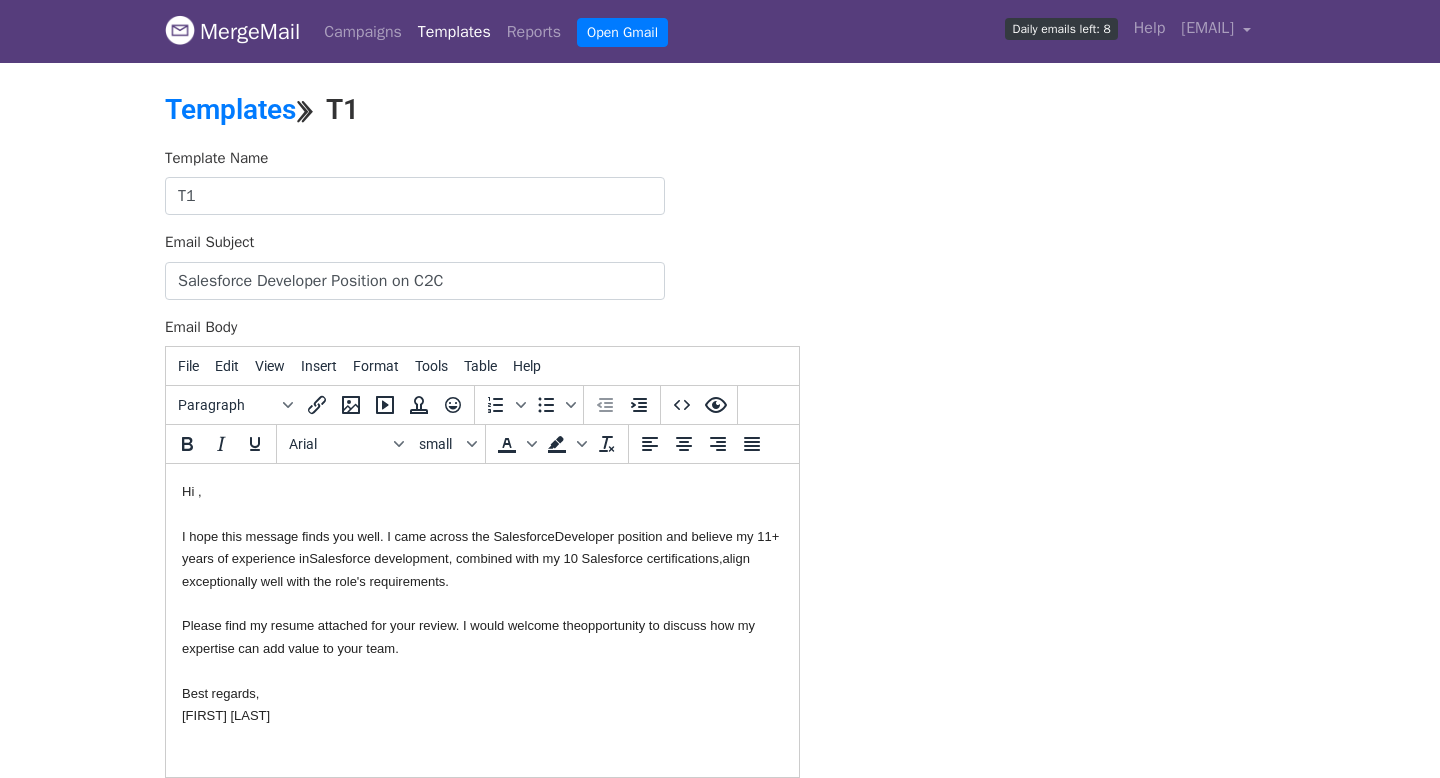 drag, startPoint x: 289, startPoint y: 728, endPoint x: 241, endPoint y: 576, distance: 159.39886 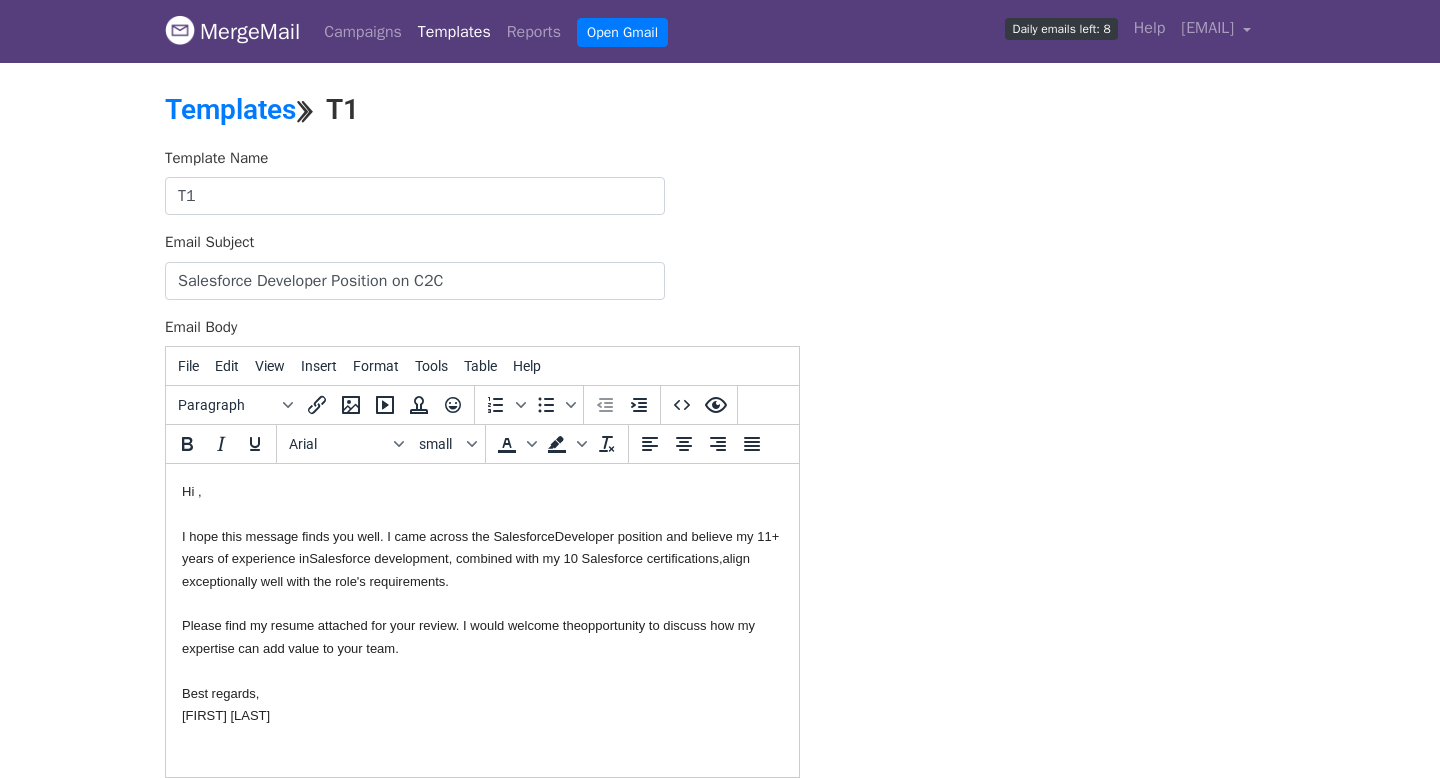 click on "align exceptionally well with the role's requirements." at bounding box center [466, 569] 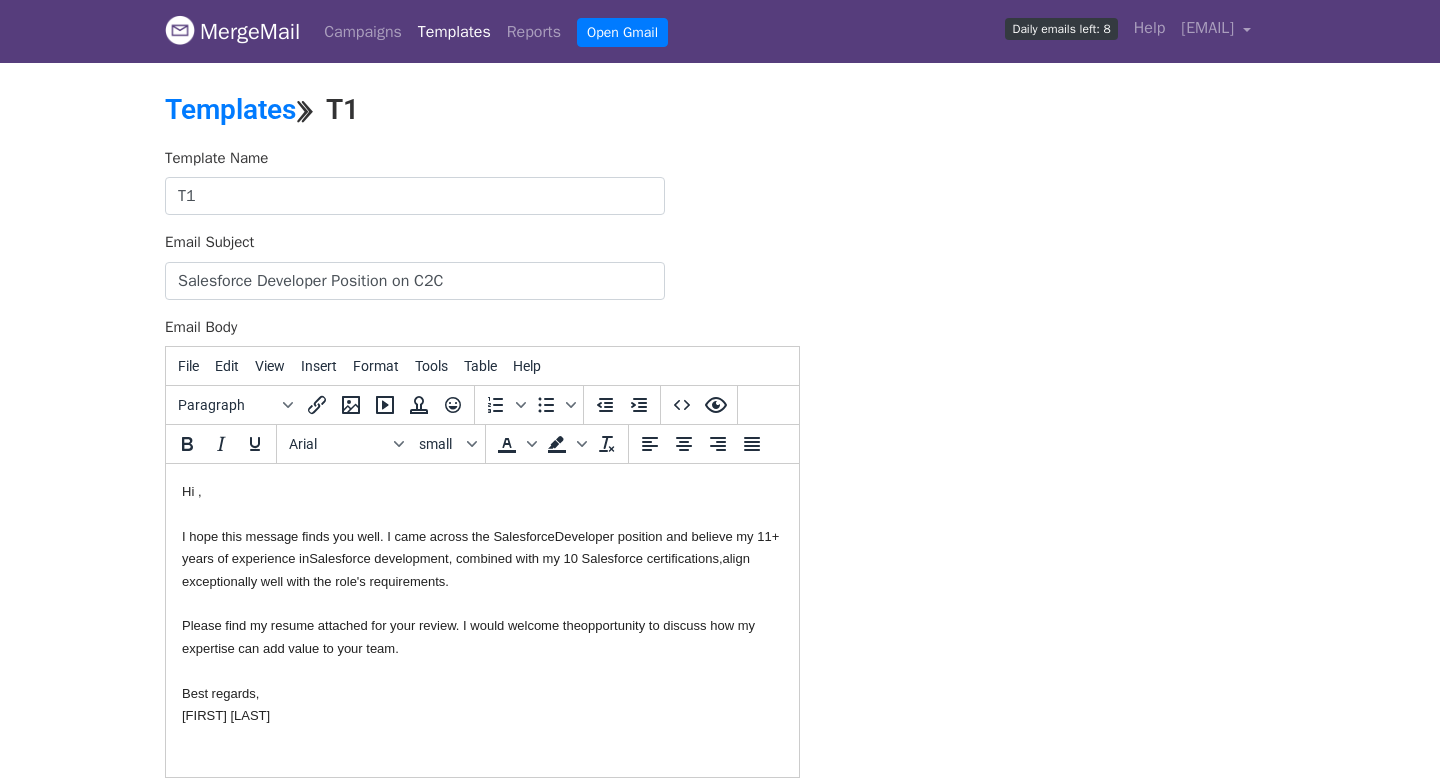 drag, startPoint x: 181, startPoint y: 494, endPoint x: 263, endPoint y: 662, distance: 186.94385 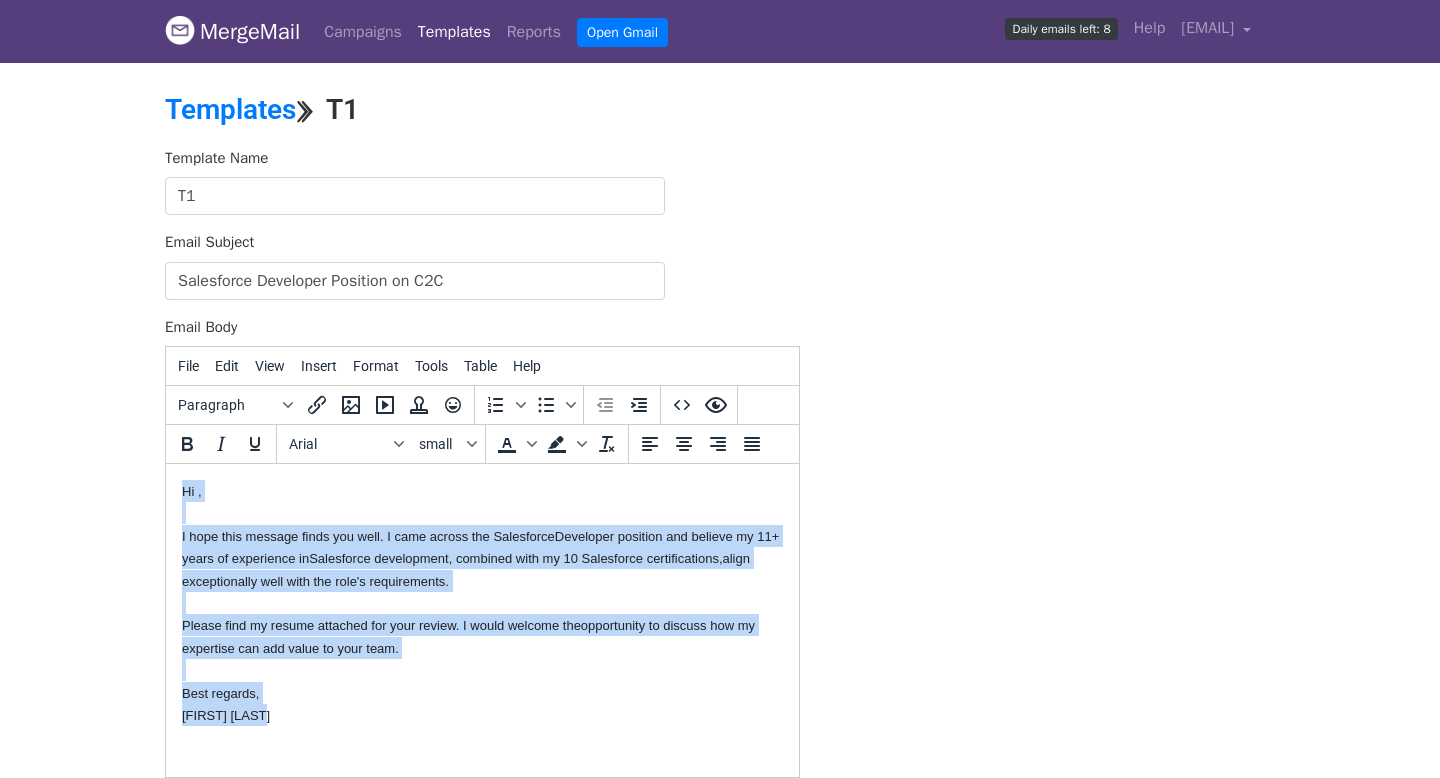 drag, startPoint x: 281, startPoint y: 719, endPoint x: 184, endPoint y: 467, distance: 270.02408 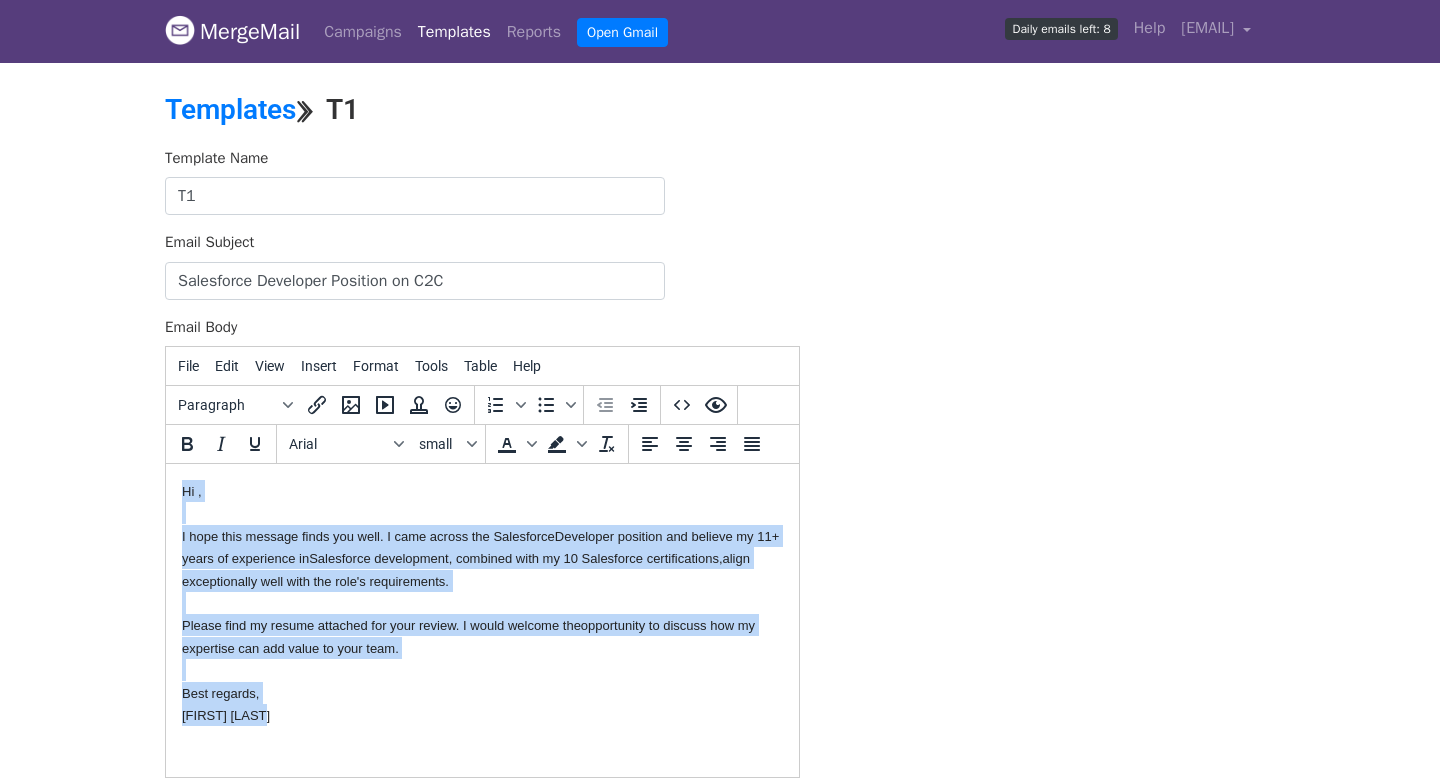 paste 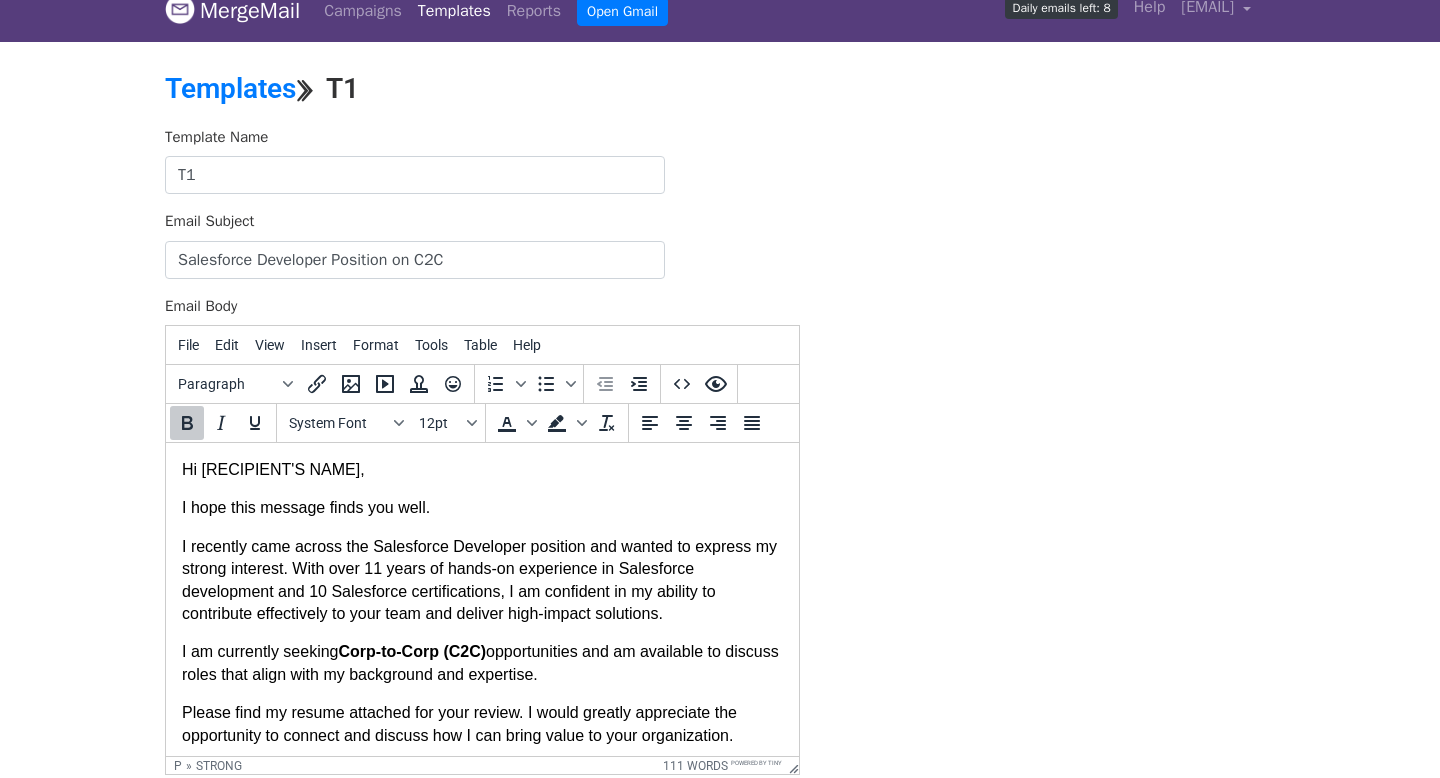 scroll, scrollTop: 0, scrollLeft: 0, axis: both 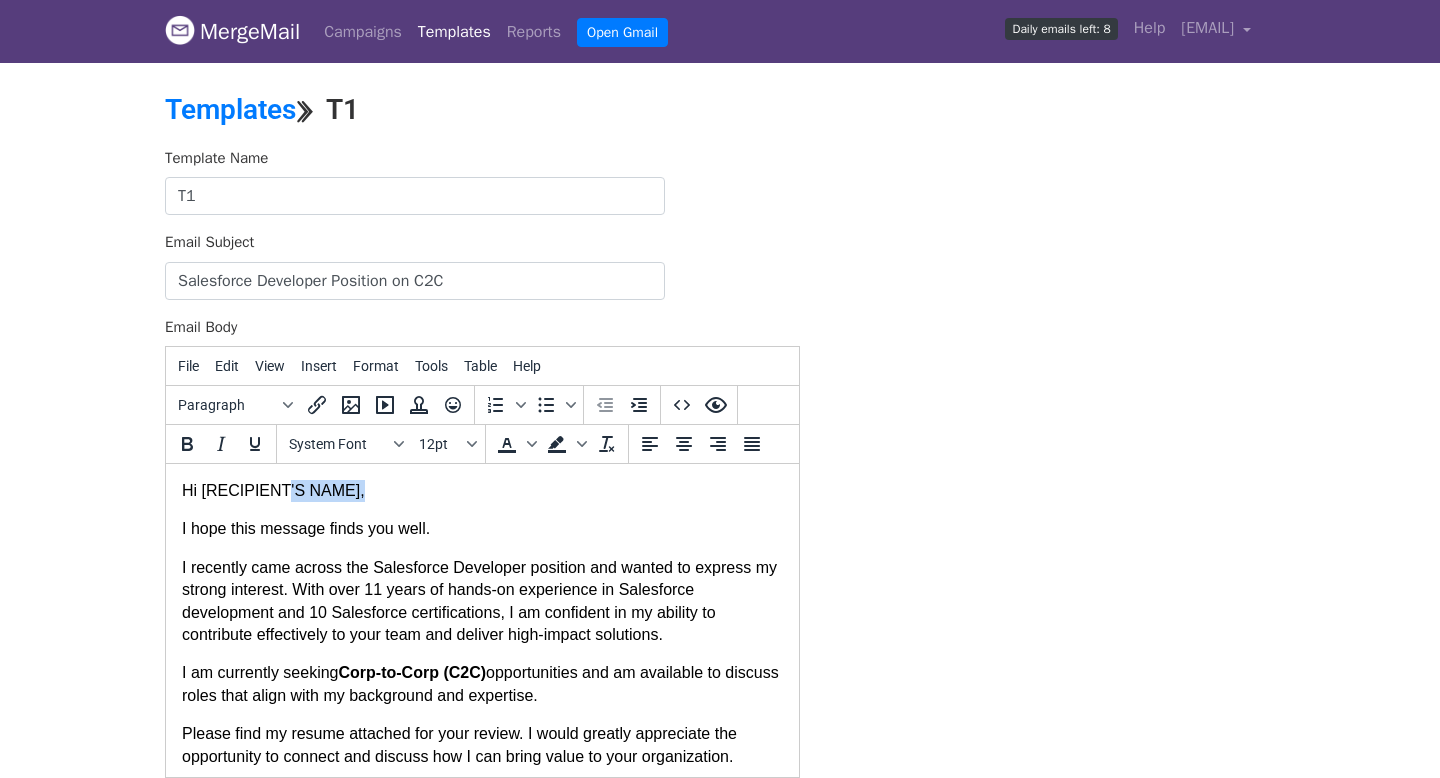 drag, startPoint x: 342, startPoint y: 497, endPoint x: 275, endPoint y: 488, distance: 67.601776 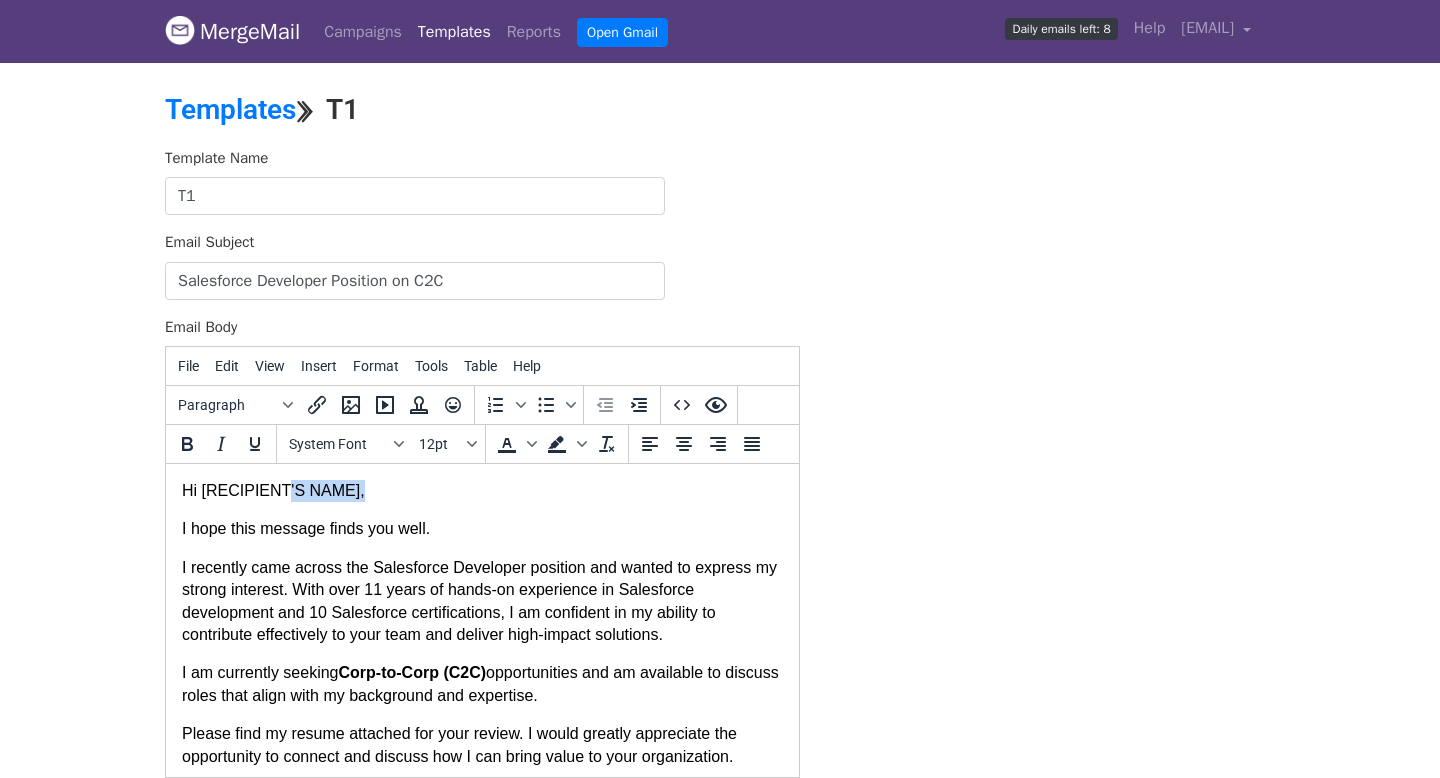 click on "Hi [Recipient's Name]," at bounding box center [482, 491] 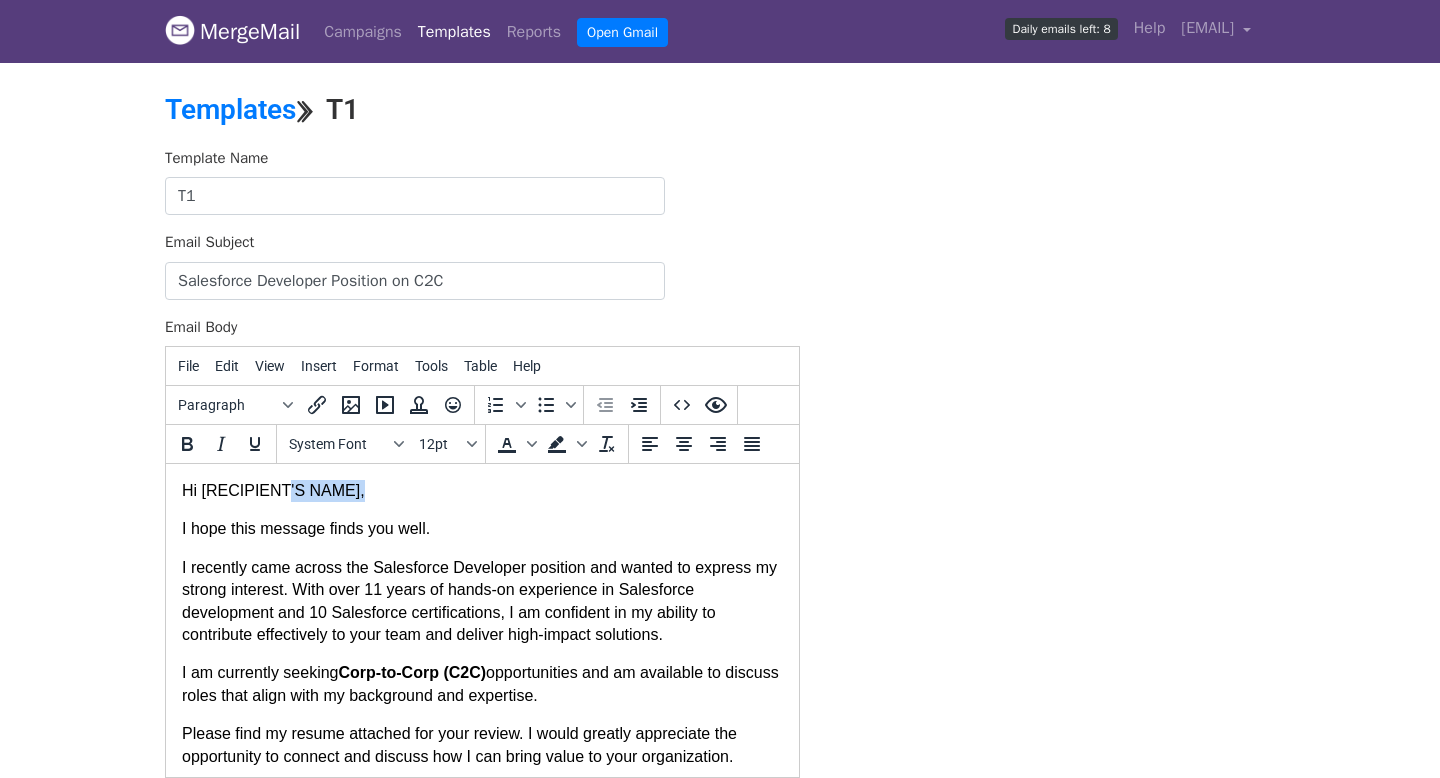 click on "Hi [Recipient's Name]," at bounding box center (482, 491) 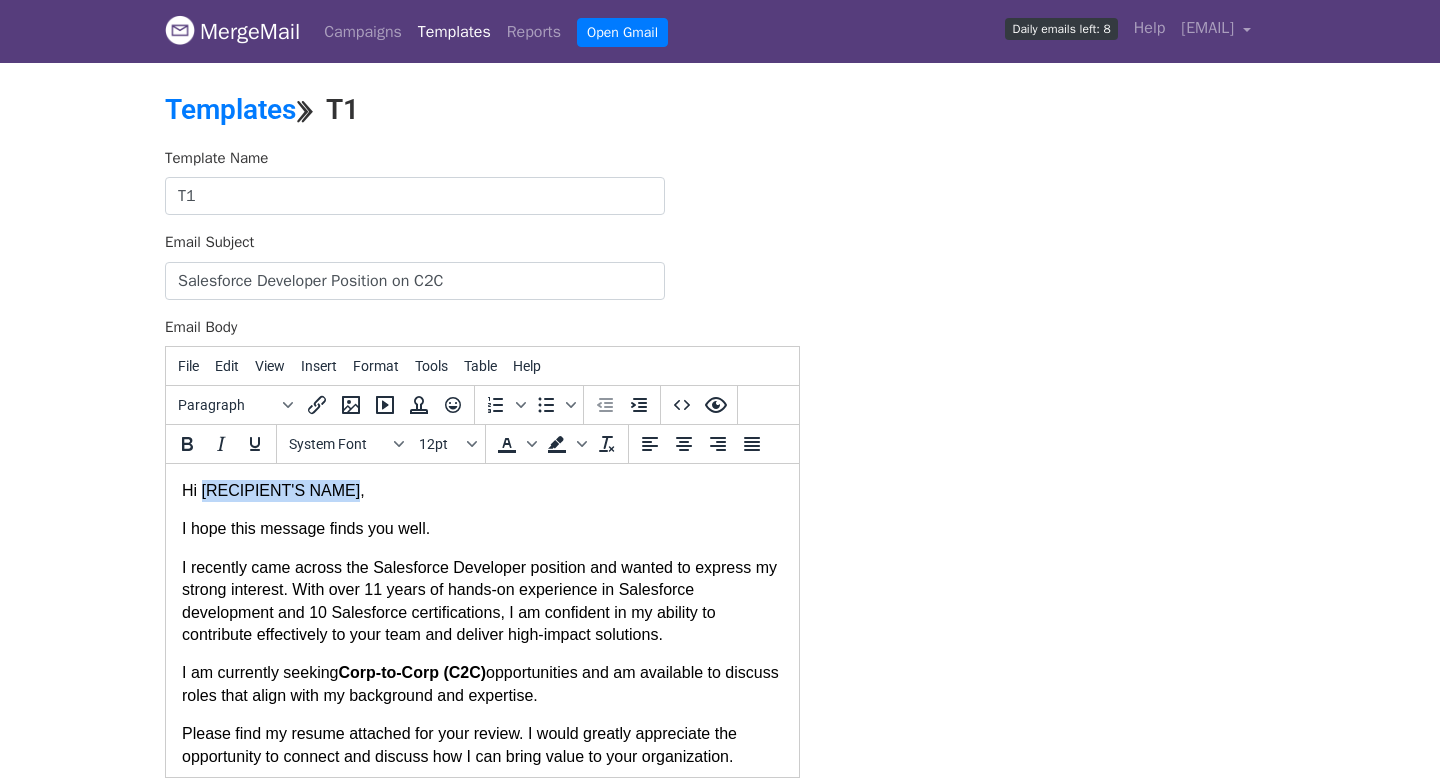drag, startPoint x: 340, startPoint y: 498, endPoint x: 203, endPoint y: 492, distance: 137.13132 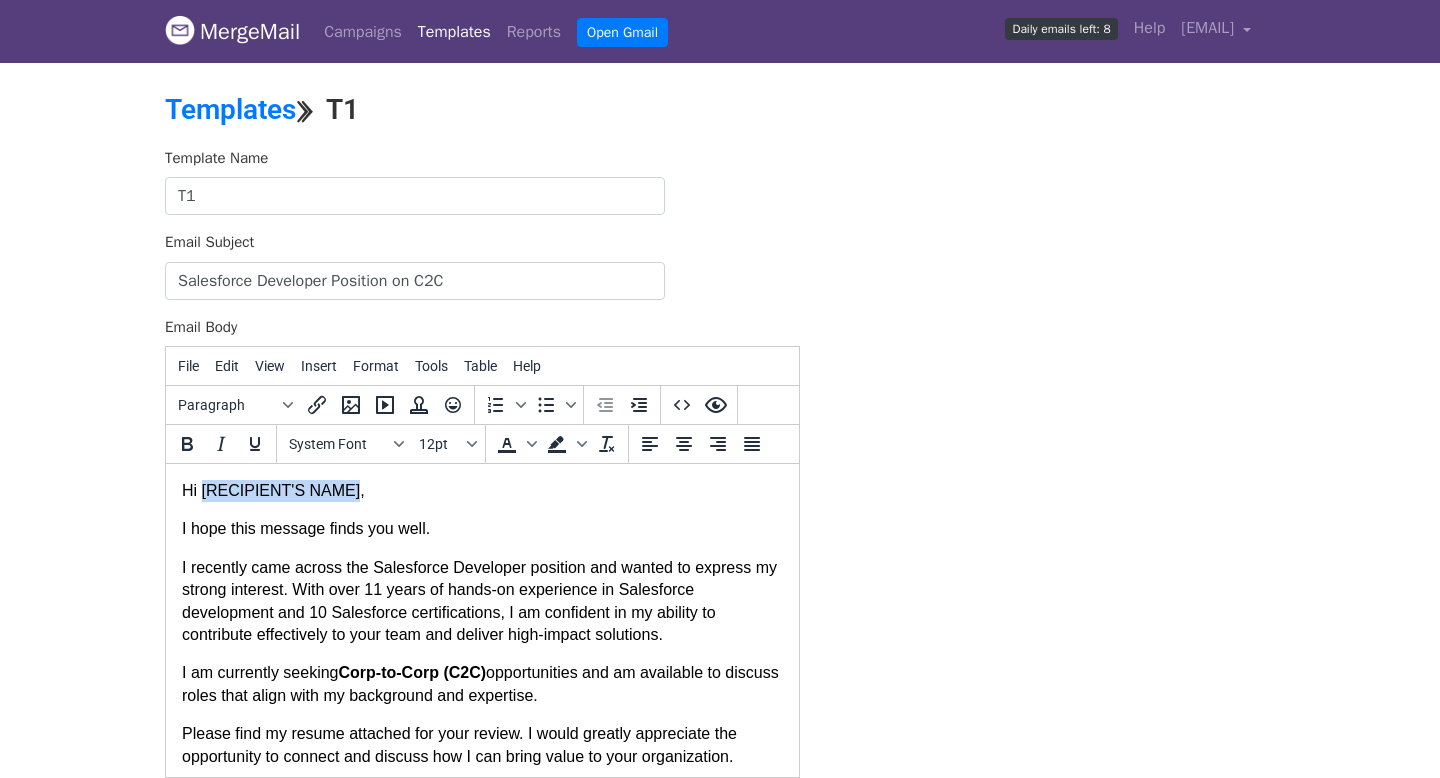 click on "Hi [Recipient's Name]," at bounding box center (482, 491) 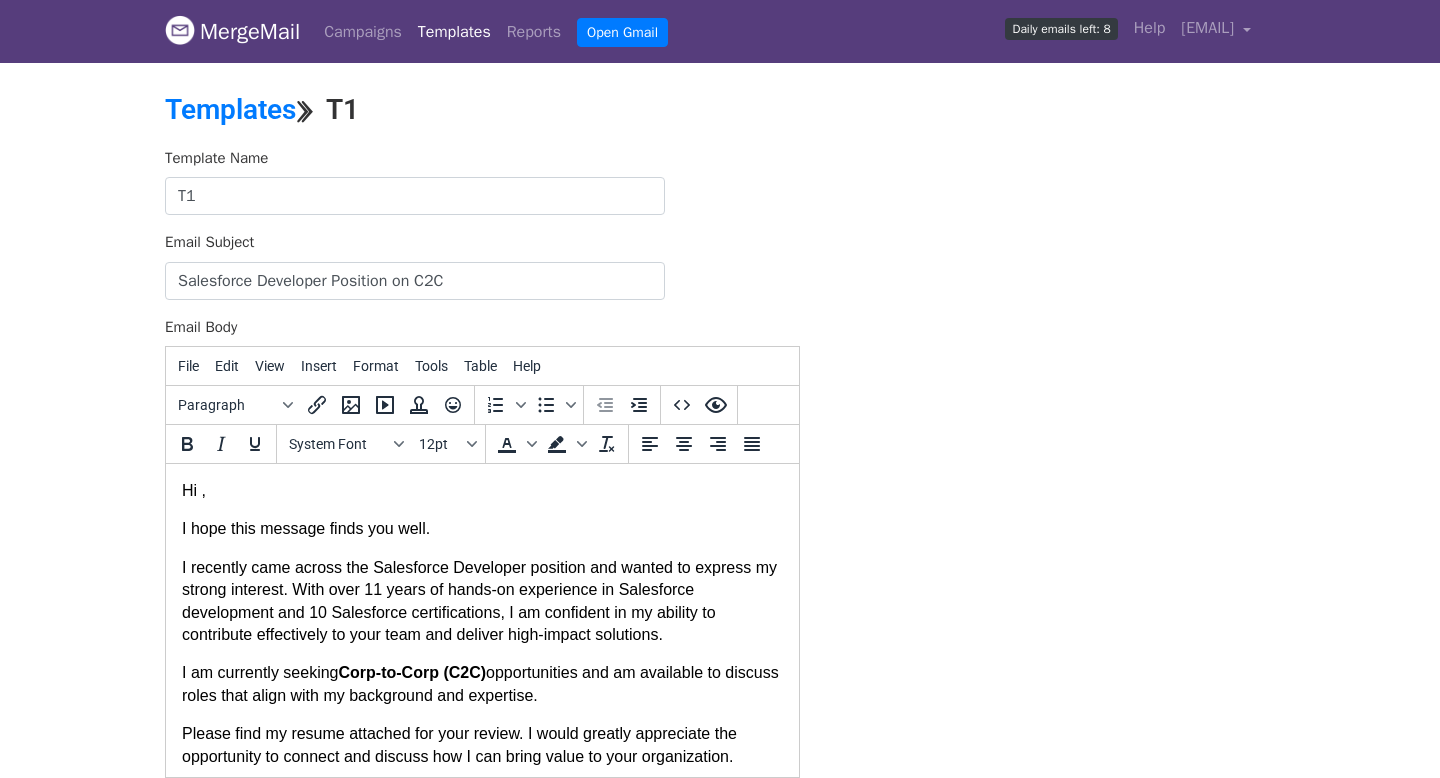 click on "Hi ,
I hope this message finds you well.
I recently came across the Salesforce Developer position and wanted to express my strong interest. With over 11 years of hands-on experience in Salesforce development and 10 Salesforce certifications, I am confident in my ability to contribute effectively to your team and deliver high-impact solutions.
I am currently seeking  Corp-to-Corp (C2C)  opportunities and am available to discuss roles that align with my background and expertise.
Please find my resume attached for your review. I would greatly appreciate the opportunity to connect and discuss how I can bring value to your organization.
Looking forward to hearing from you.
Best regards,
Sumanth Reddy" at bounding box center [482, 673] 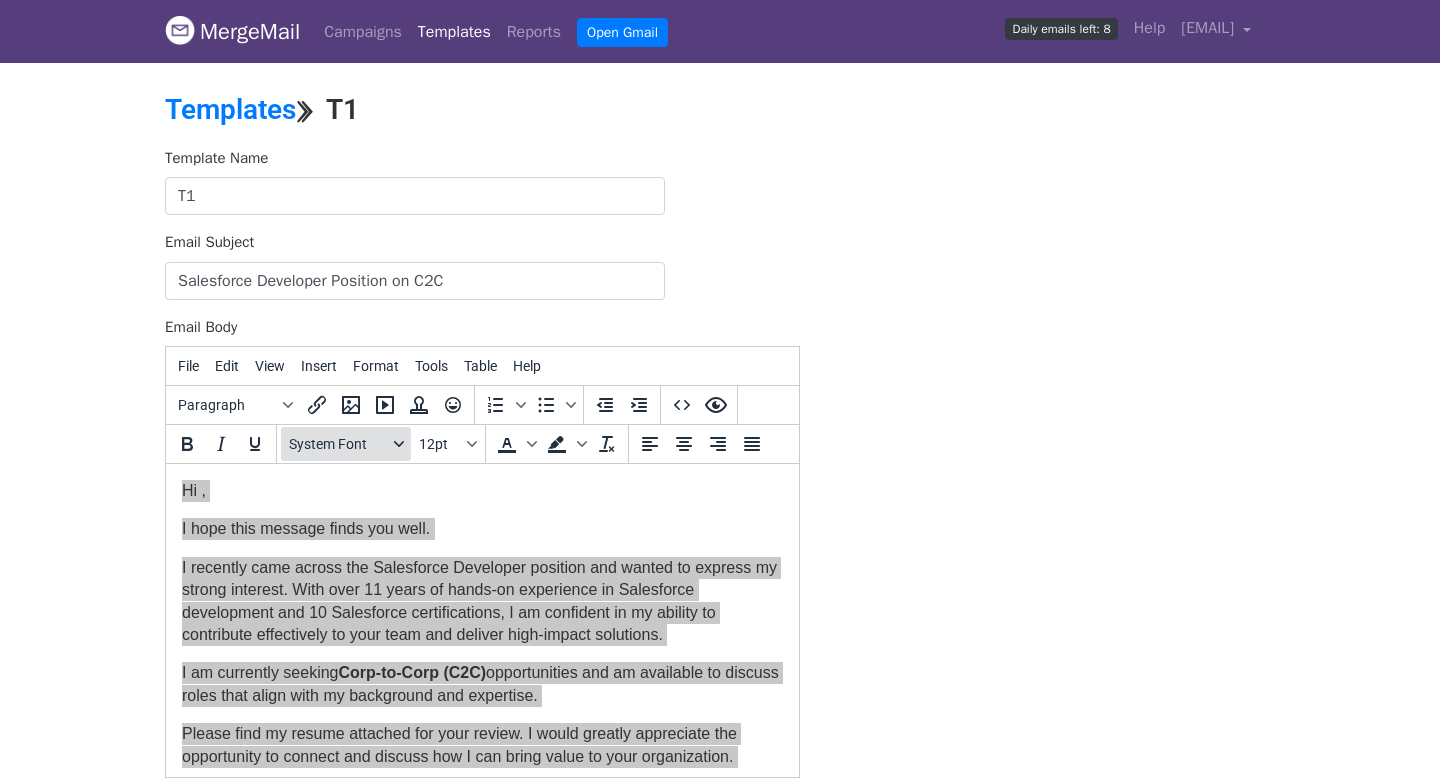 click on "System Font" at bounding box center (338, 444) 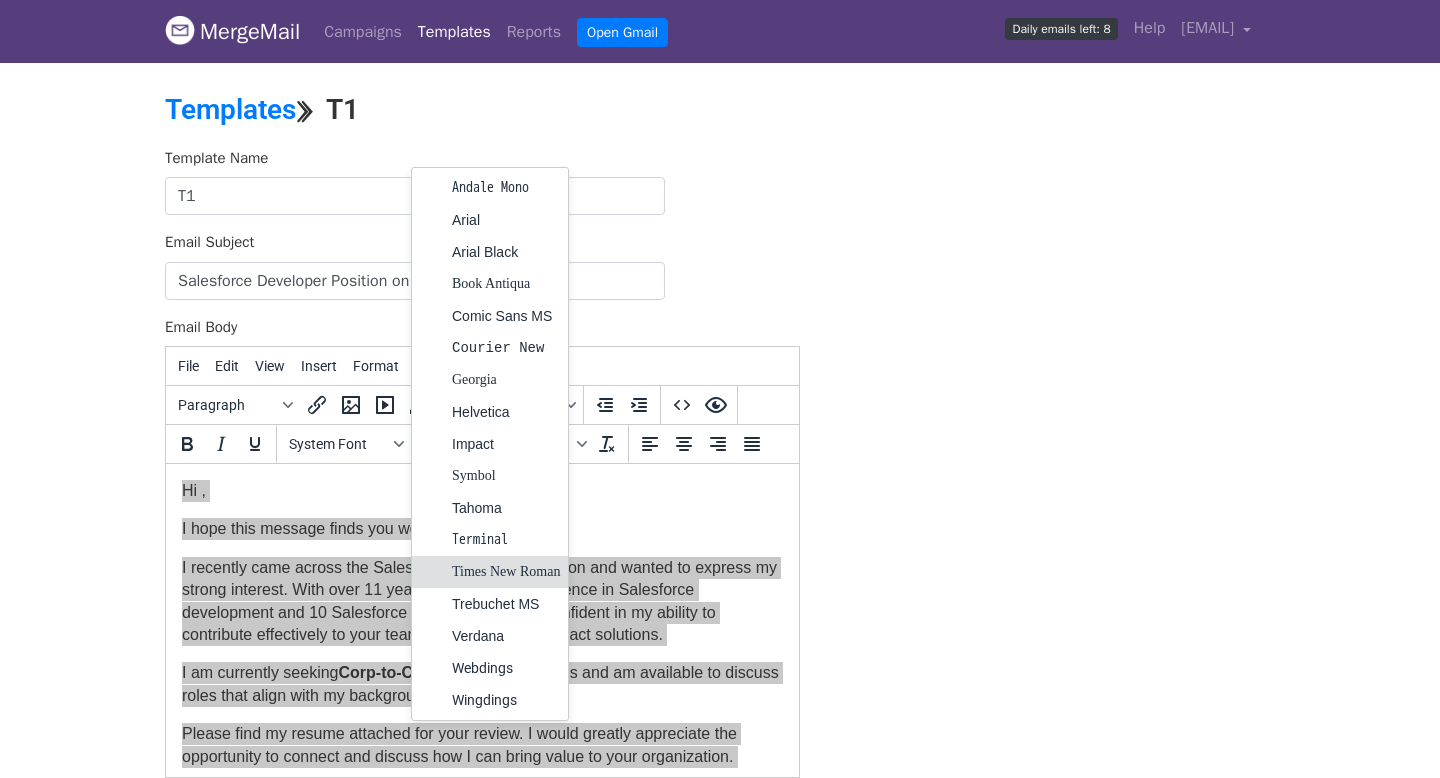 click on "Times New Roman" at bounding box center (506, 572) 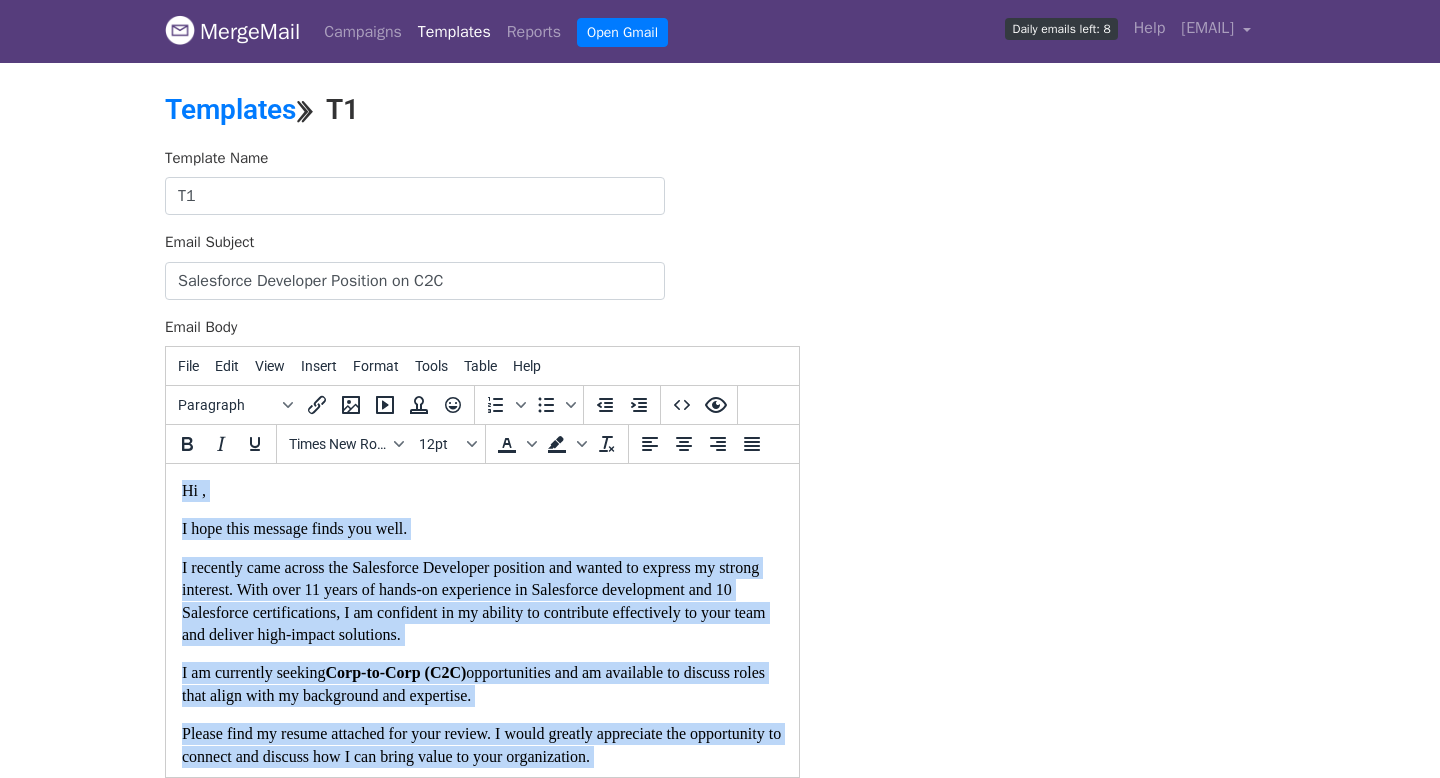 click on "I hope this message finds you well." at bounding box center [482, 529] 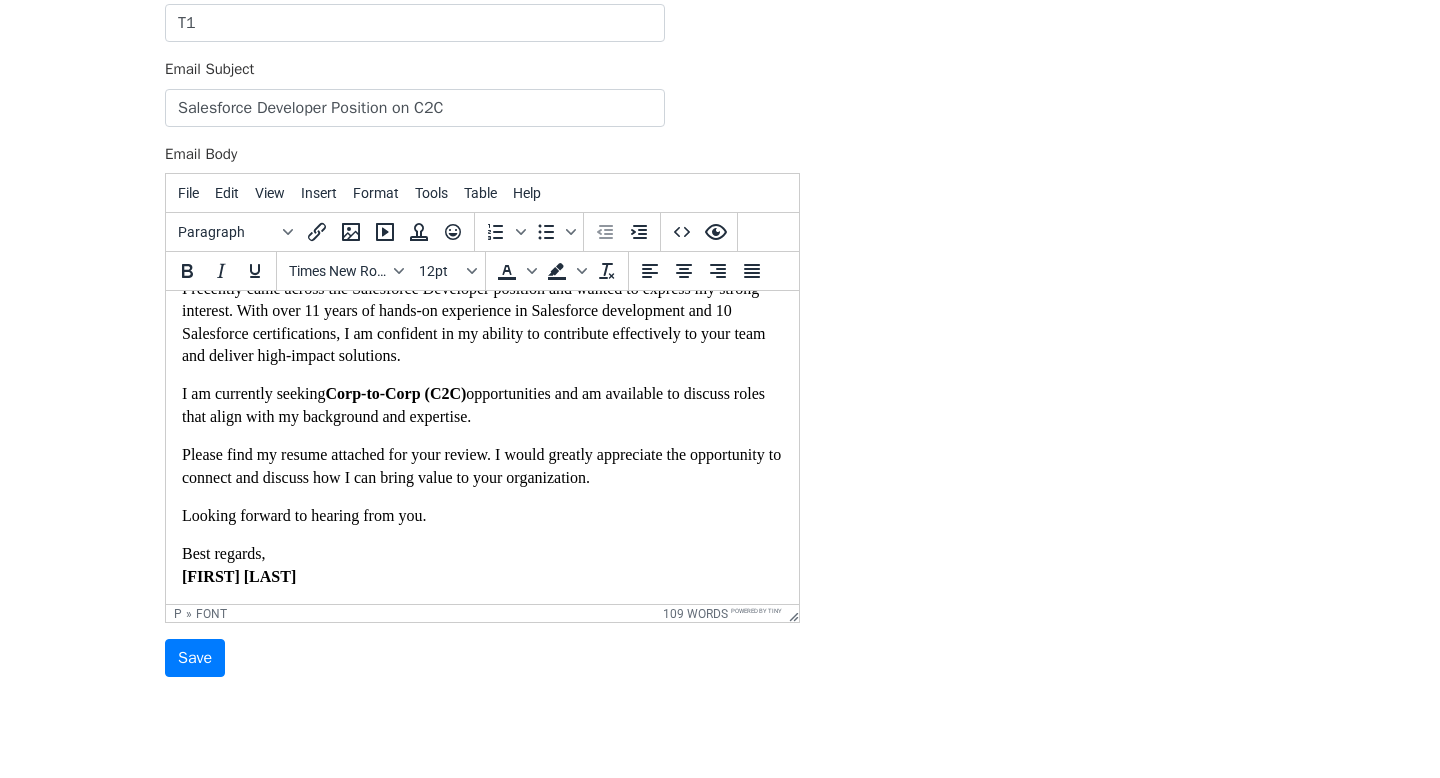 scroll, scrollTop: 177, scrollLeft: 0, axis: vertical 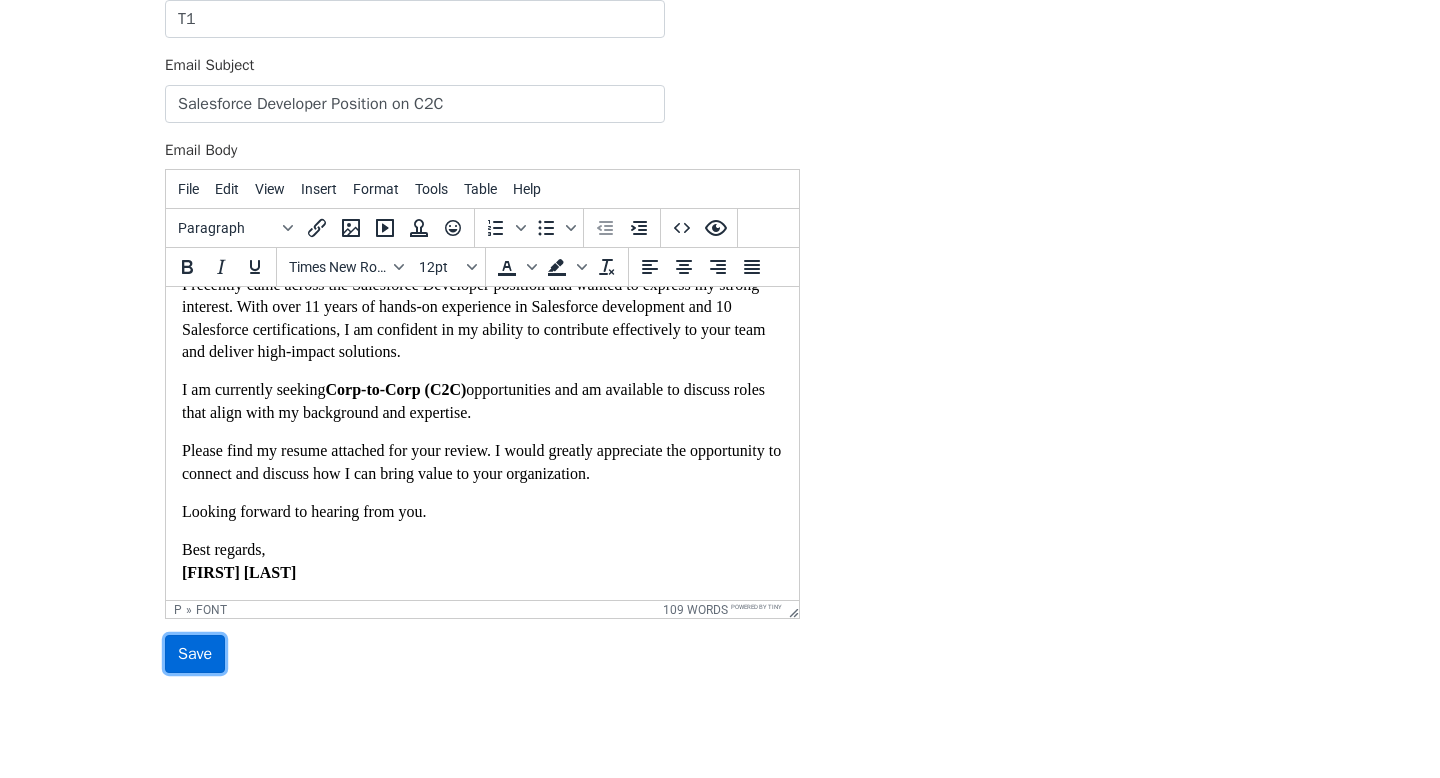 click on "Save" at bounding box center [195, 654] 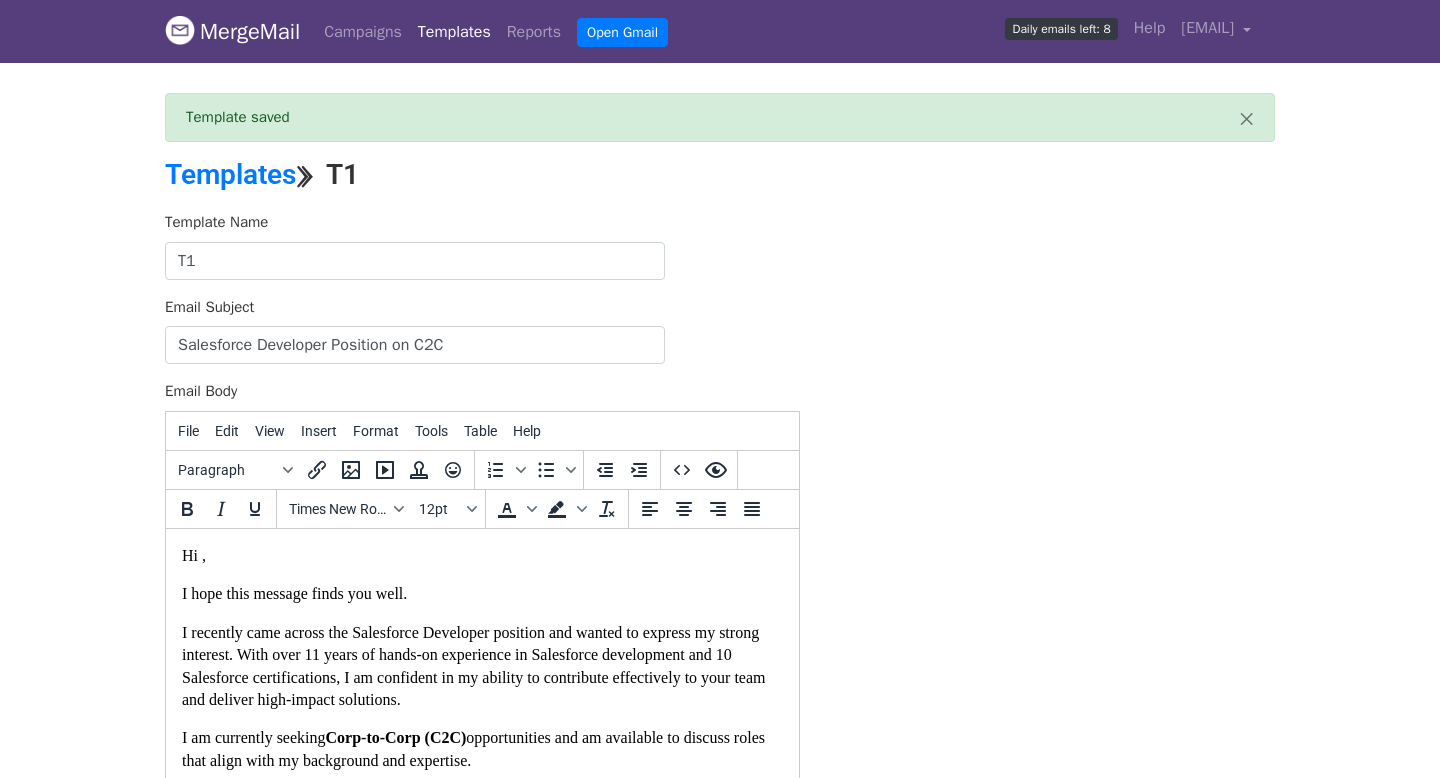 scroll, scrollTop: 0, scrollLeft: 0, axis: both 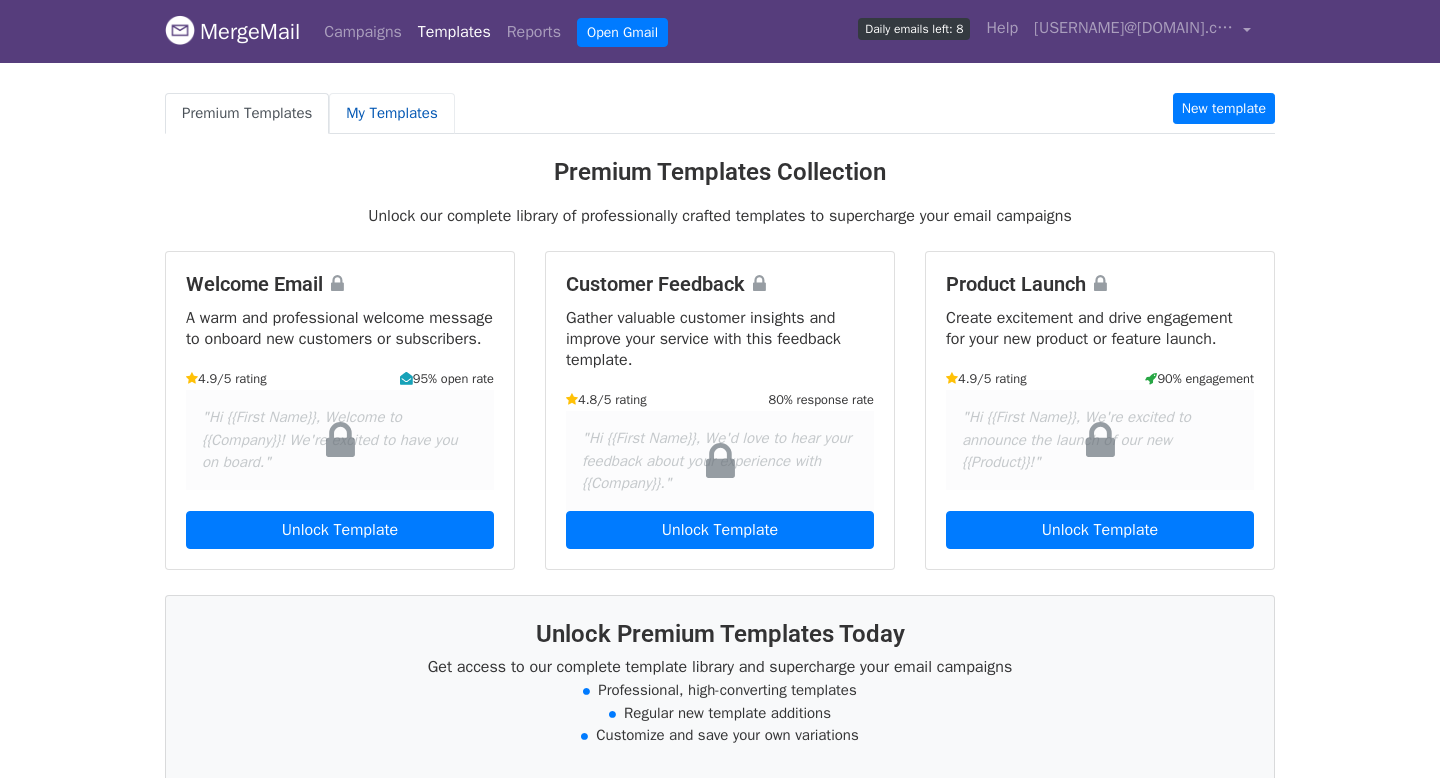 click on "My Templates" at bounding box center (391, 113) 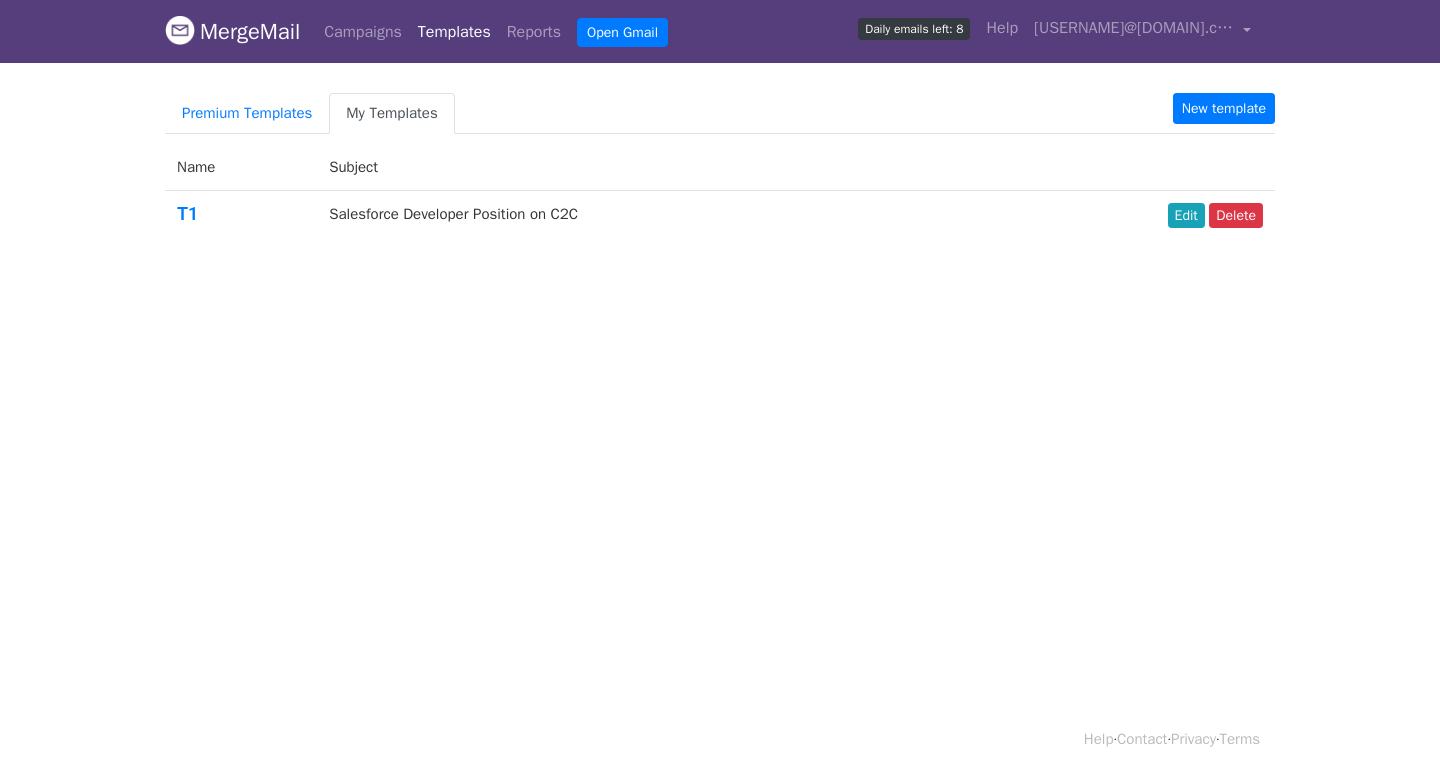 scroll, scrollTop: 0, scrollLeft: 0, axis: both 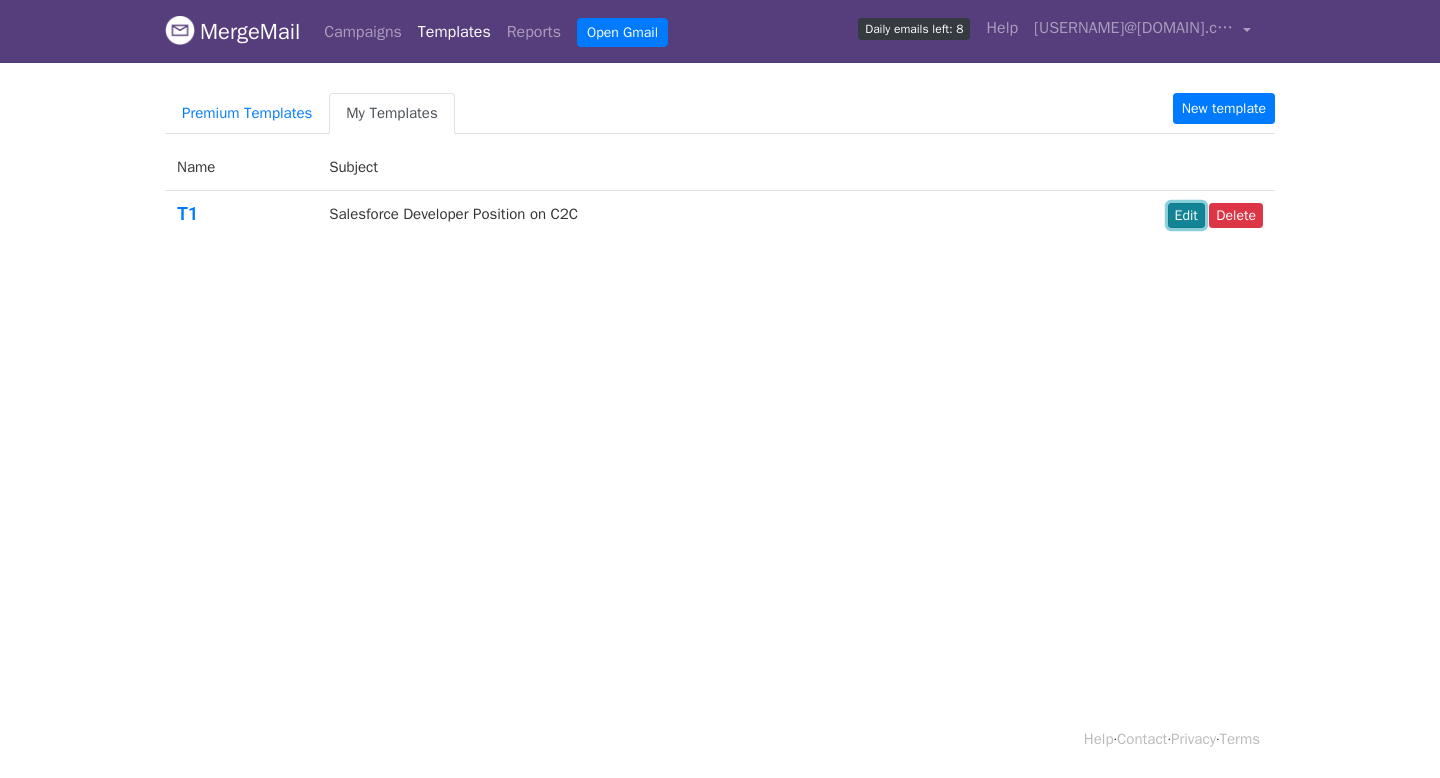 click on "Edit" at bounding box center [1186, 215] 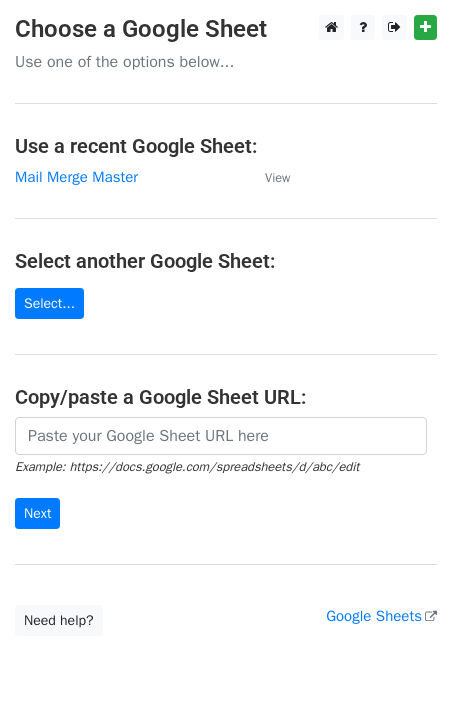scroll, scrollTop: 0, scrollLeft: 0, axis: both 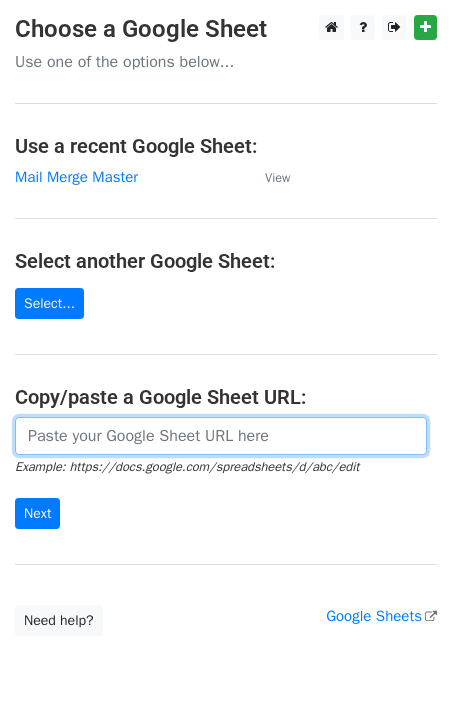 click at bounding box center [221, 436] 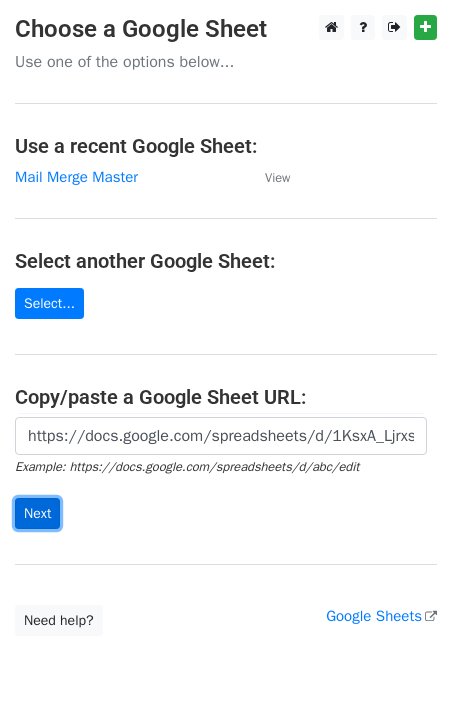 click on "Next" at bounding box center [37, 513] 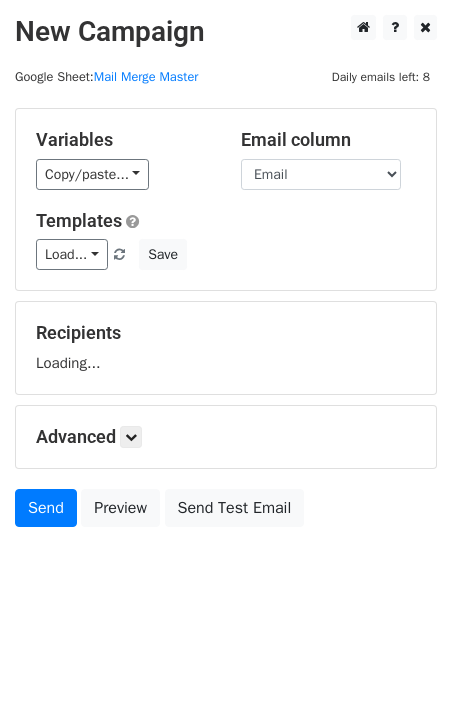 scroll, scrollTop: 0, scrollLeft: 0, axis: both 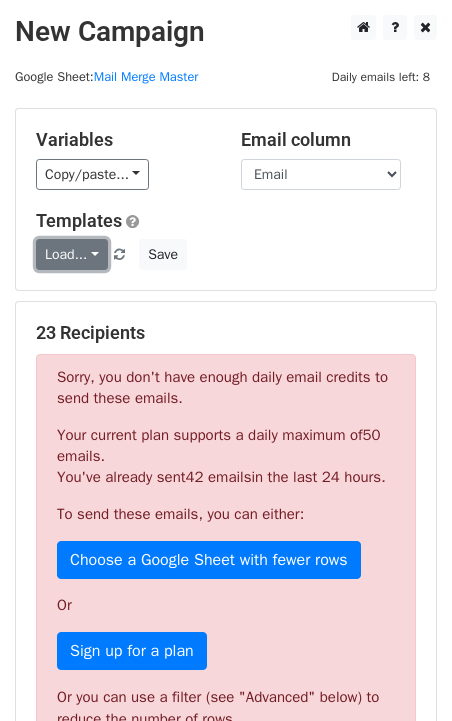 click on "Load..." at bounding box center (72, 254) 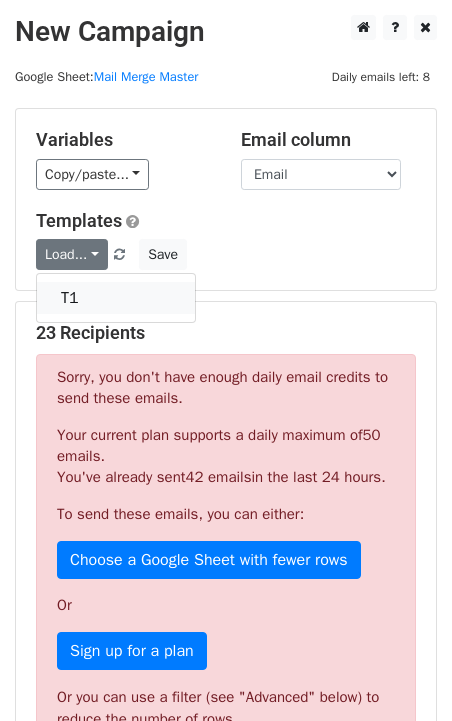 click on "T1" at bounding box center (116, 298) 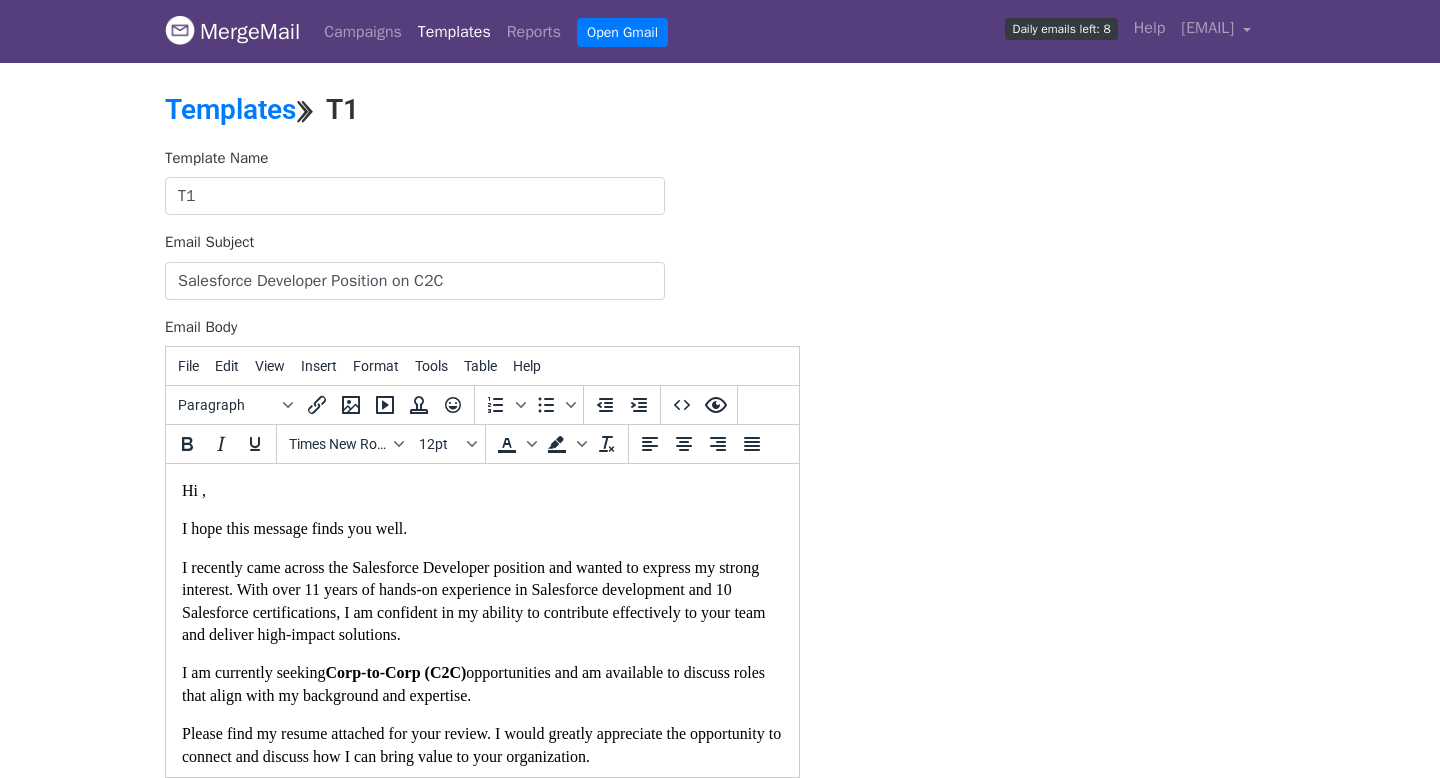 scroll, scrollTop: 0, scrollLeft: 0, axis: both 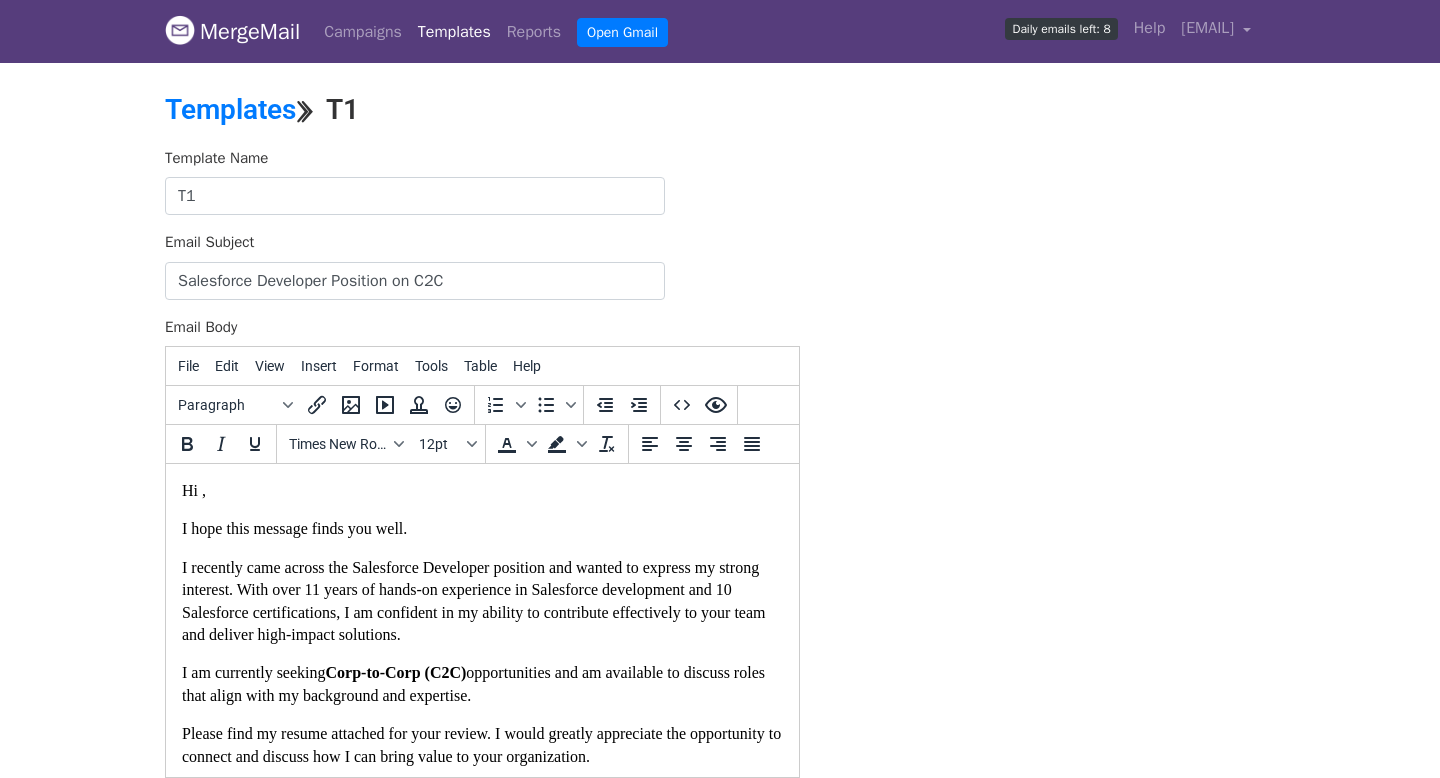 click on "I recently came across the Salesforce Developer position and wanted to express my strong interest. With over 11 years of hands-on experience in Salesforce development and 10 Salesforce certifications, I am confident in my ability to contribute effectively to your team and deliver high-impact solutions." at bounding box center (482, 602) 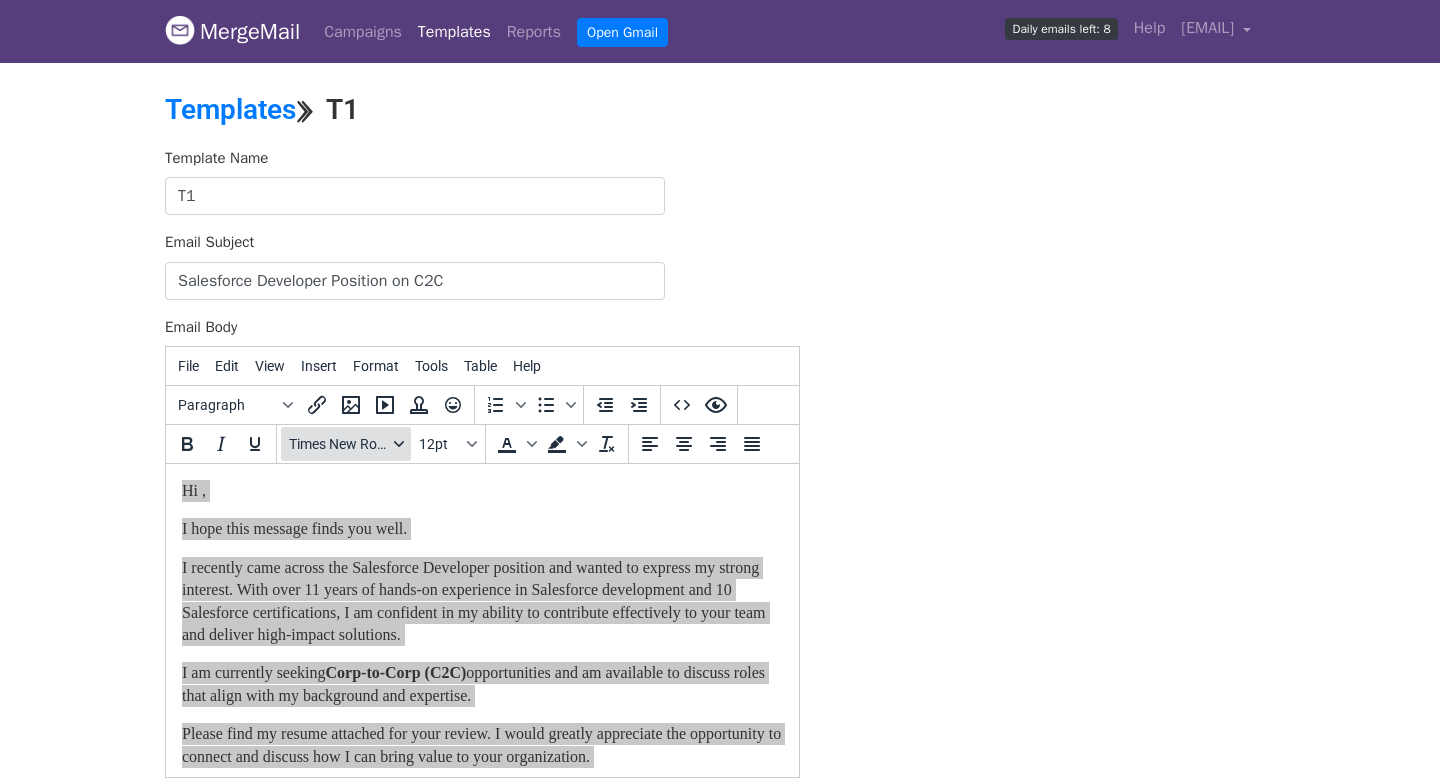 click on "Times New Roman" at bounding box center [338, 444] 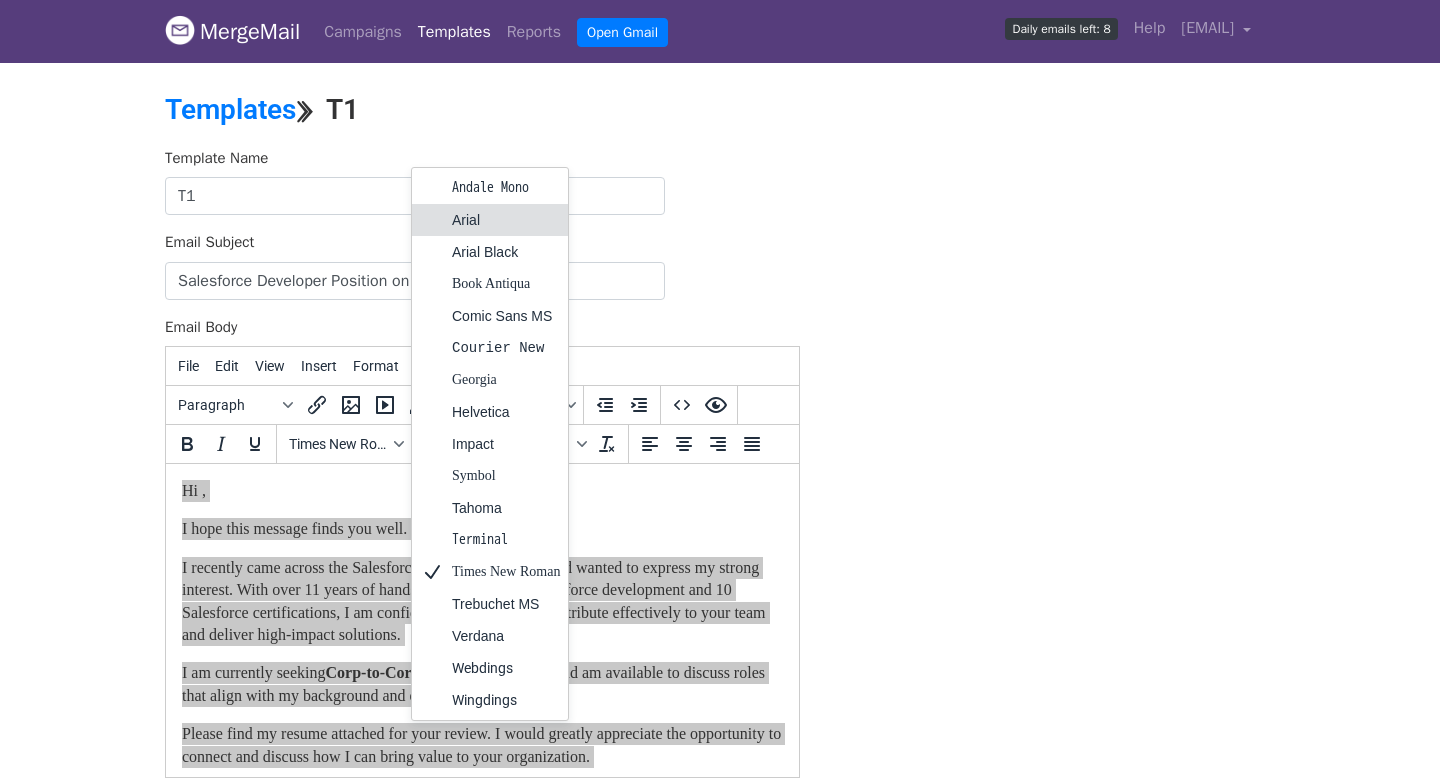 click on "Arial" at bounding box center [506, 220] 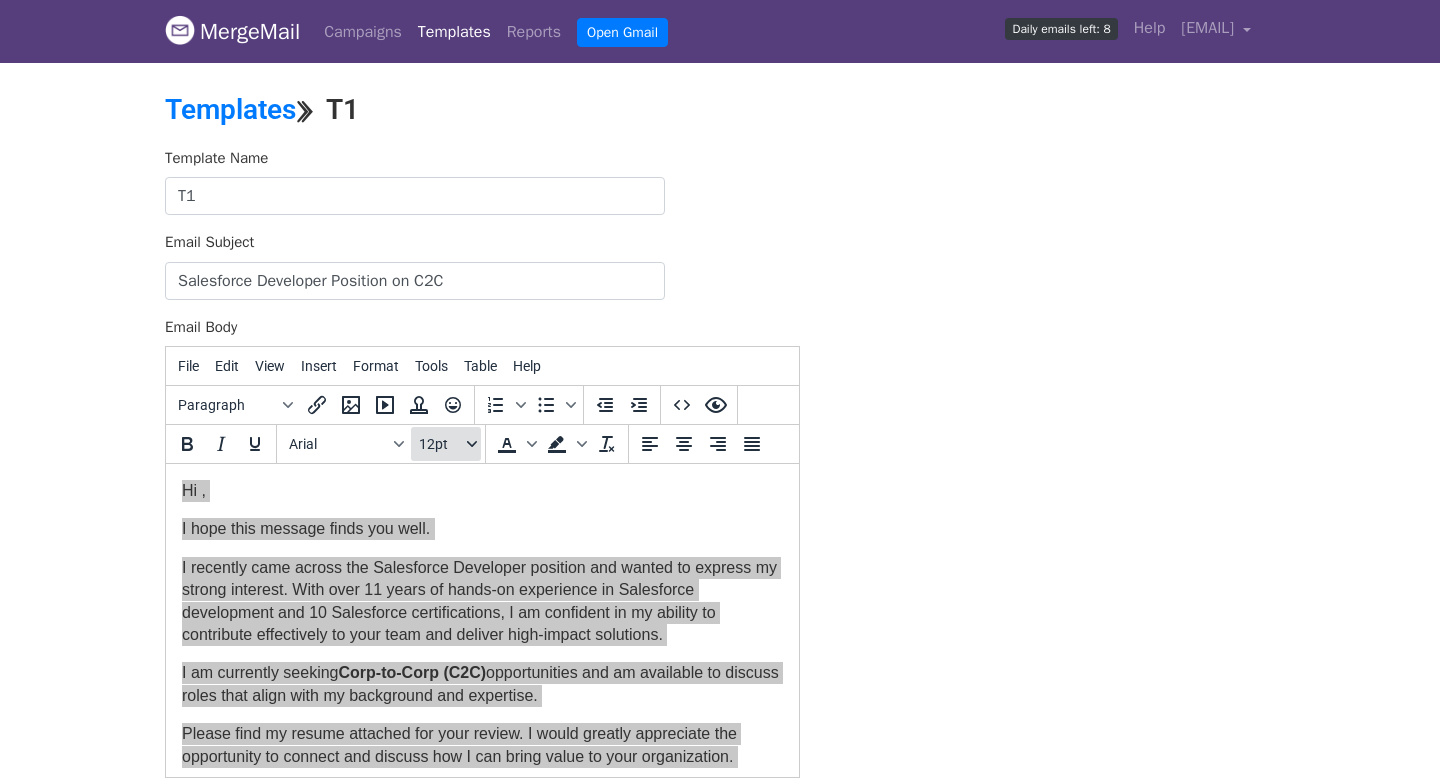 click on "12pt" at bounding box center (446, 444) 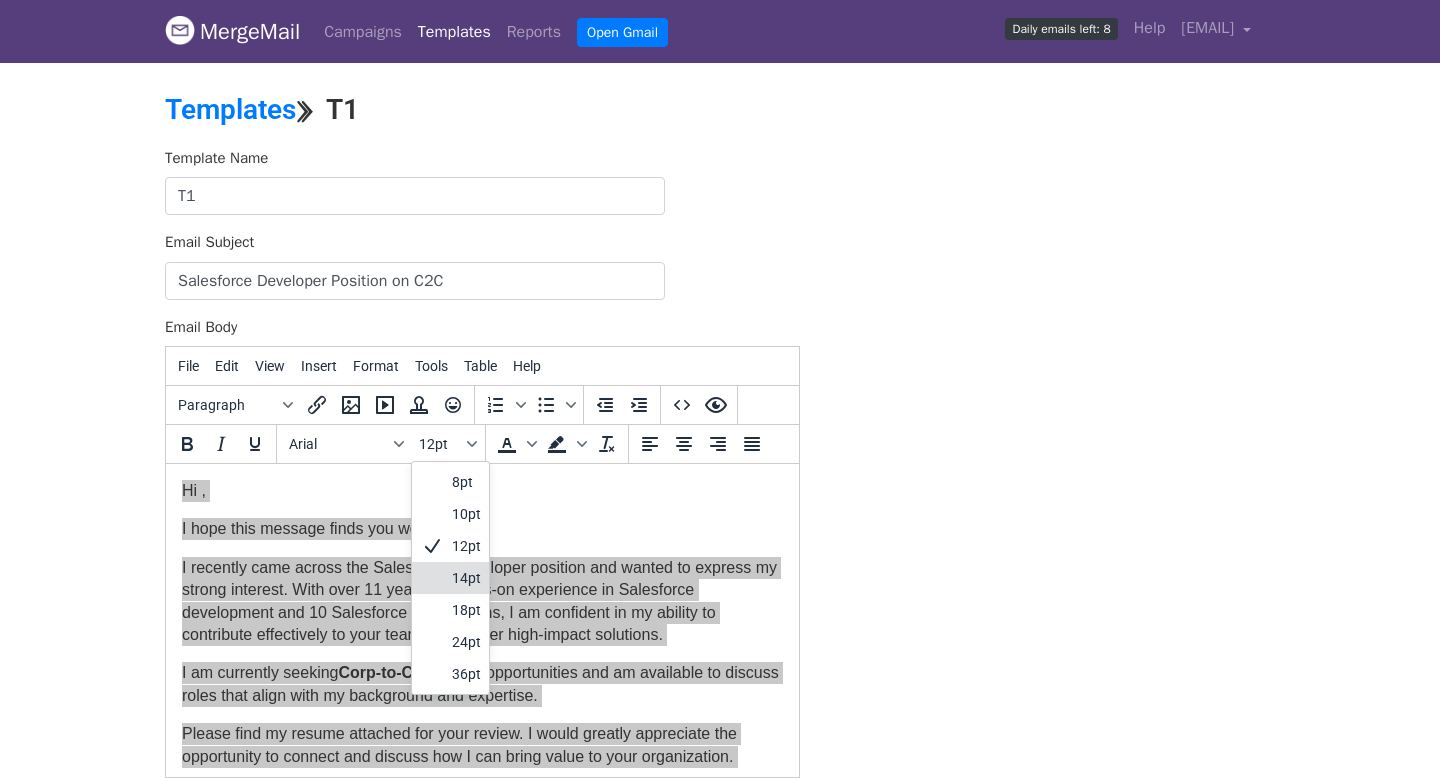 click on "14pt" at bounding box center (466, 578) 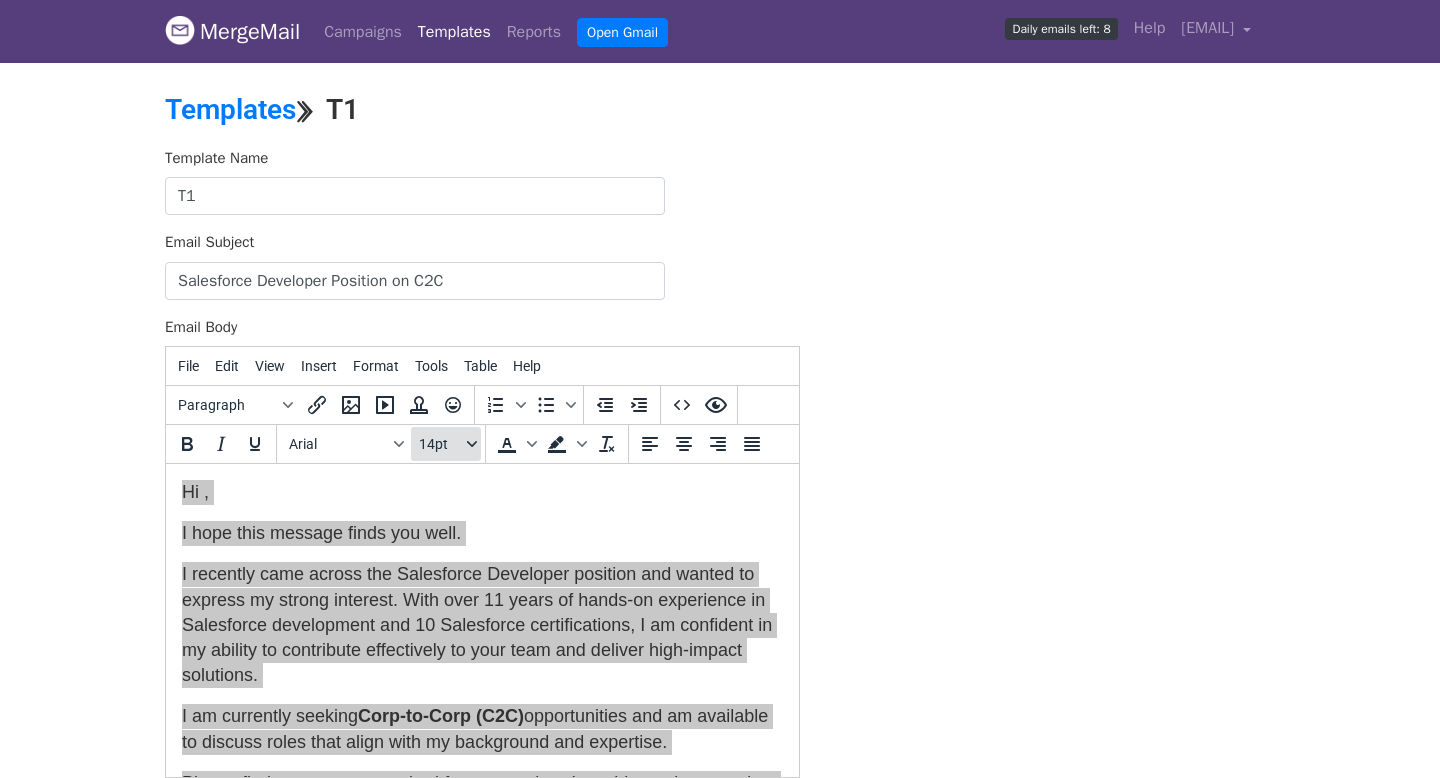 click on "14pt" at bounding box center (441, 444) 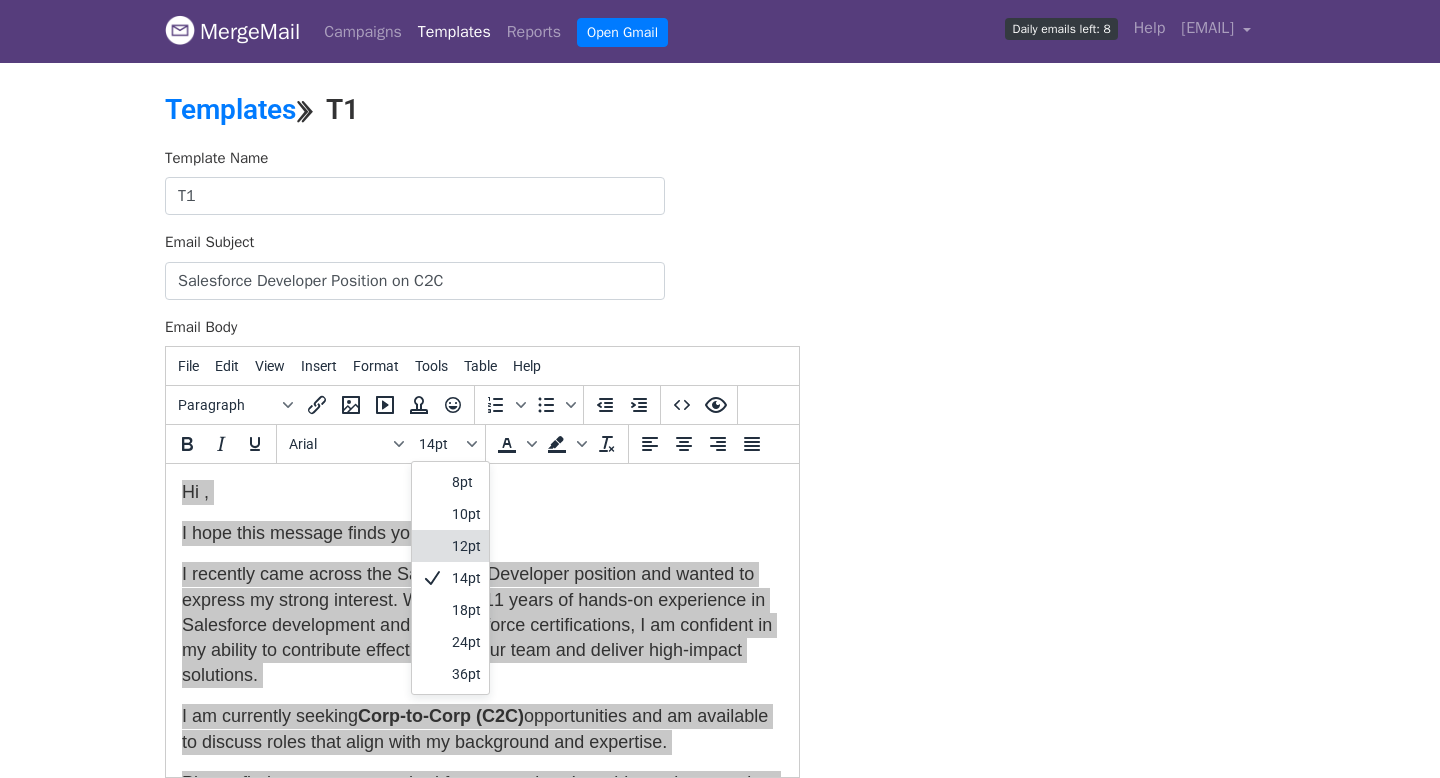 click on "12pt" at bounding box center (466, 546) 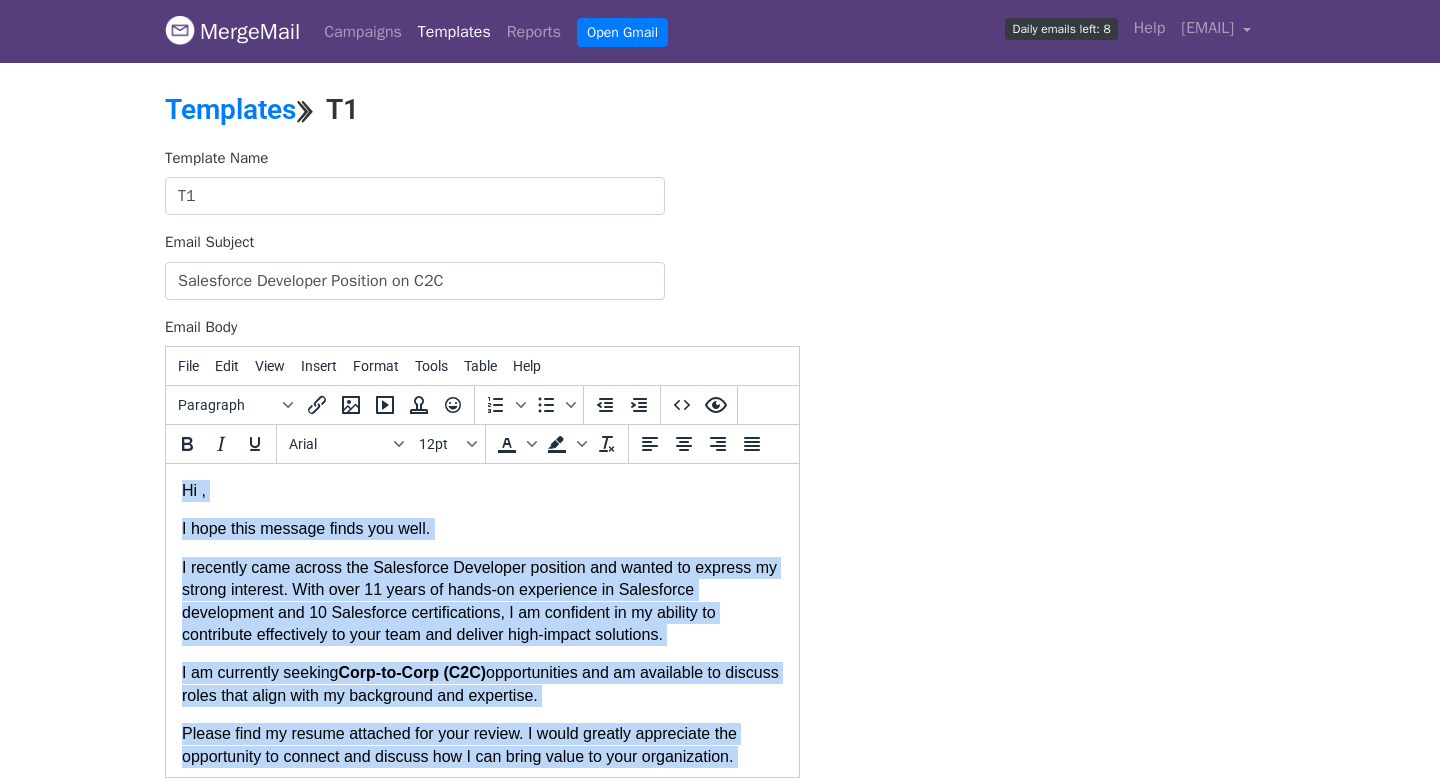 click on "Hi , I hope this message finds you well. I recently came across the Salesforce Developer position and wanted to express my strong interest. With over 11 years of hands-on experience in Salesforce development and 10 Salesforce certifications, I am confident in my ability to contribute effectively to your team and deliver high-impact solutions. I am currently seeking  Corp-to-Corp (C2C)  opportunities and am available to discuss roles that align with my background and expertise. Please find my resume attached for your review. I would greatly appreciate the opportunity to connect and discuss how I can bring value to your organization. Looking forward to hearing from you. Best regards,   [FIRST] [LAST]" at bounding box center [482, 673] 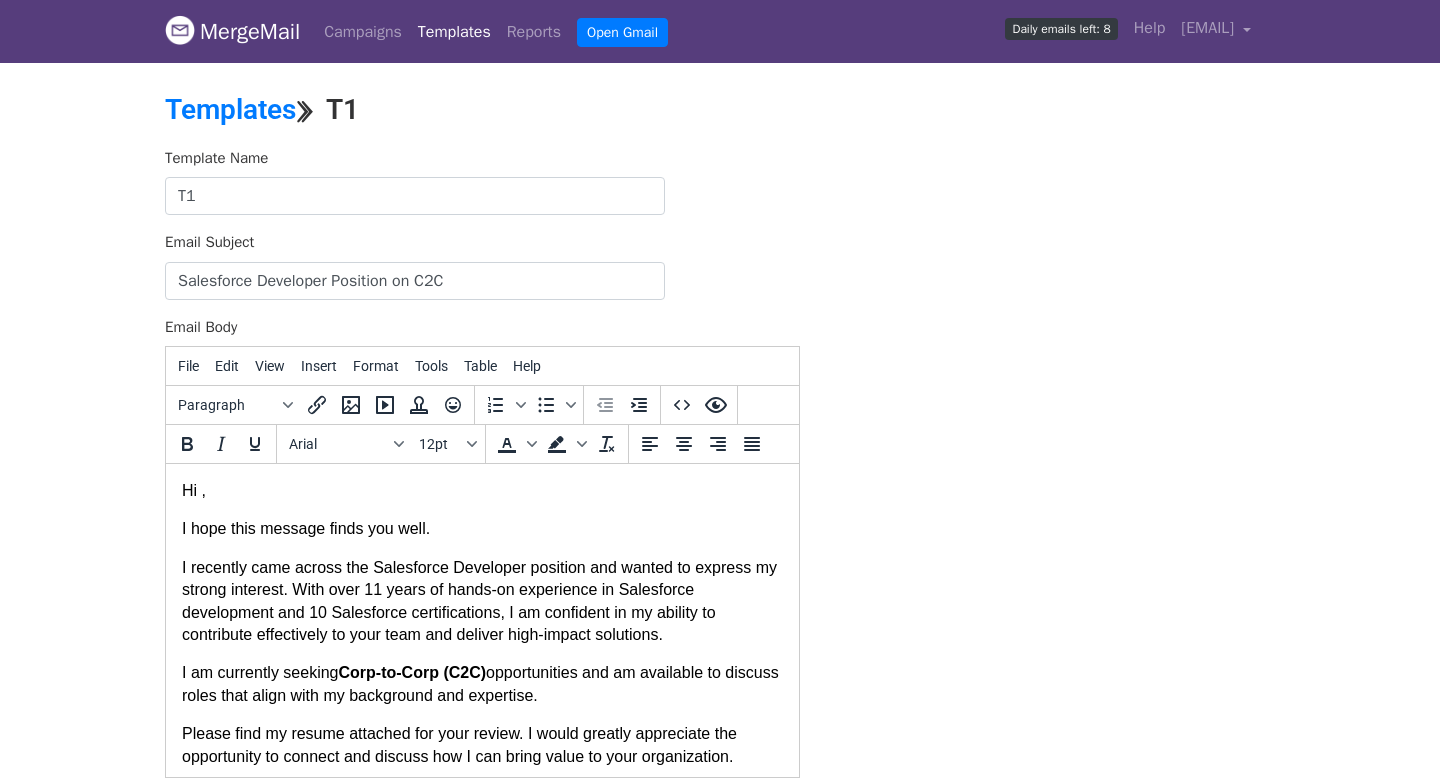 scroll, scrollTop: 112, scrollLeft: 0, axis: vertical 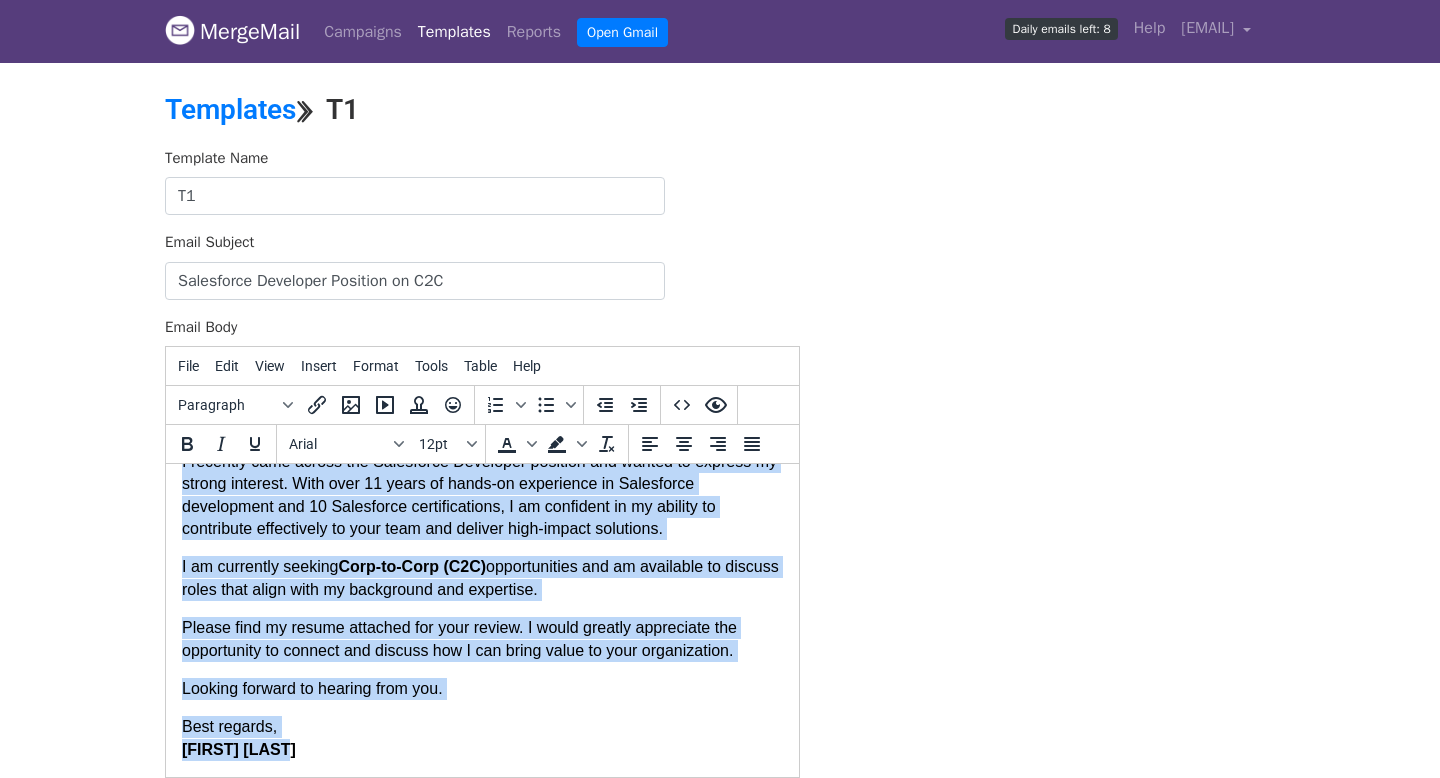 copy on "Hi , I hope this message finds you well. I recently came across the Salesforce Developer position and wanted to express my strong interest. With over 11 years of hands-on experience in Salesforce development and 10 Salesforce certifications, I am confident in my ability to contribute effectively to your team and deliver high-impact solutions. I am currently seeking  Corp-to-Corp (C2C)  opportunities and am available to discuss roles that align with my background and expertise. Please find my resume attached for your review. I would greatly appreciate the opportunity to connect and discuss how I can bring value to your organization. Looking forward to hearing from you. Best regards,   [FIRST] [LAST]" 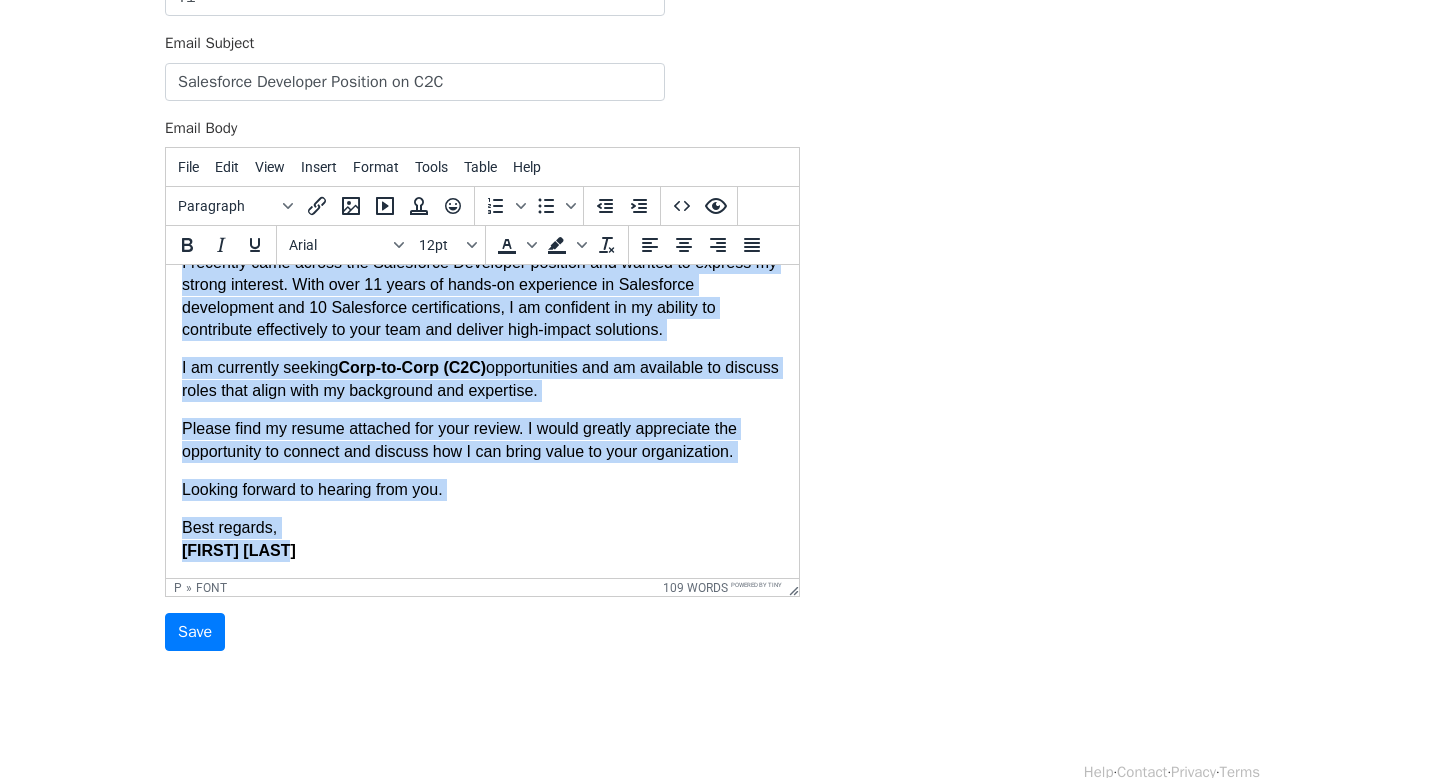 scroll, scrollTop: 233, scrollLeft: 0, axis: vertical 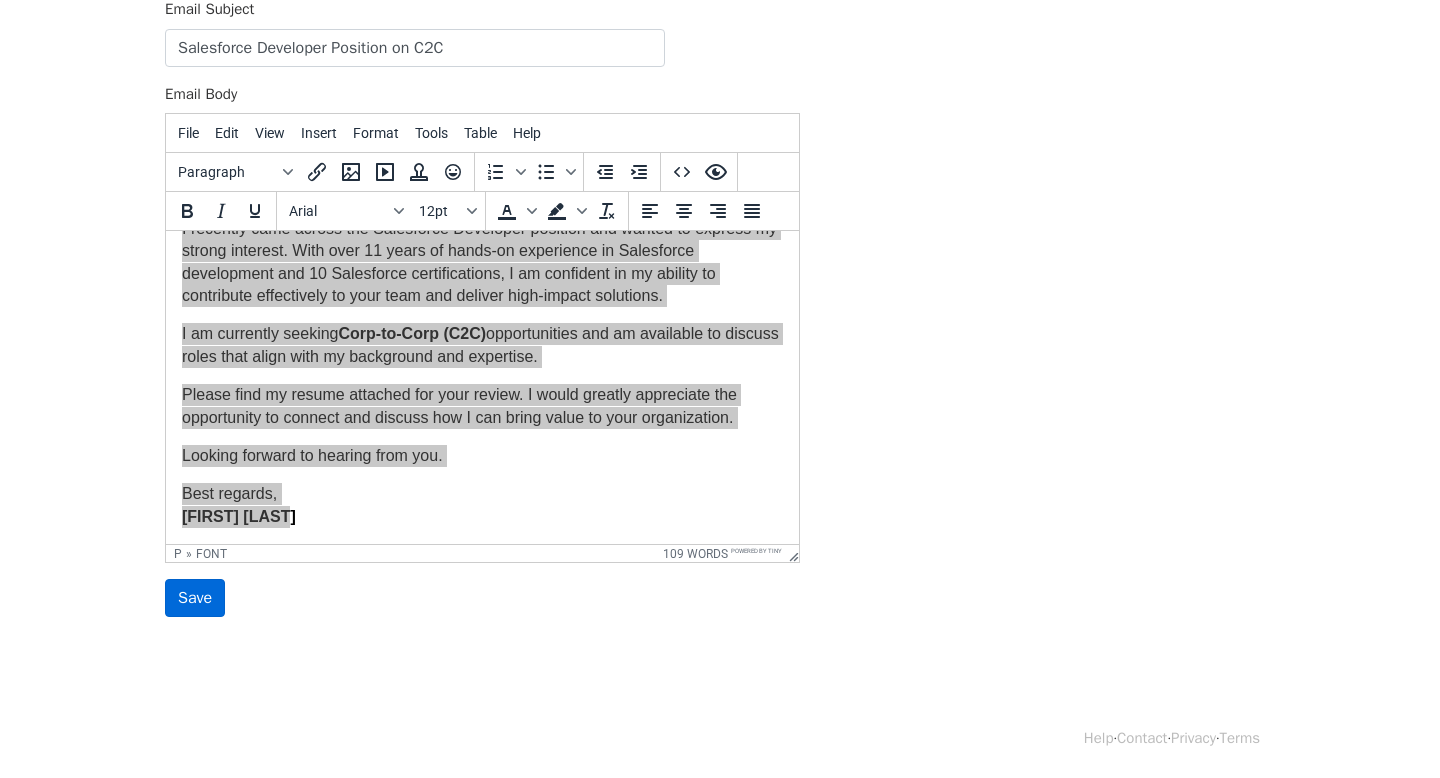 click on "Save" at bounding box center (195, 598) 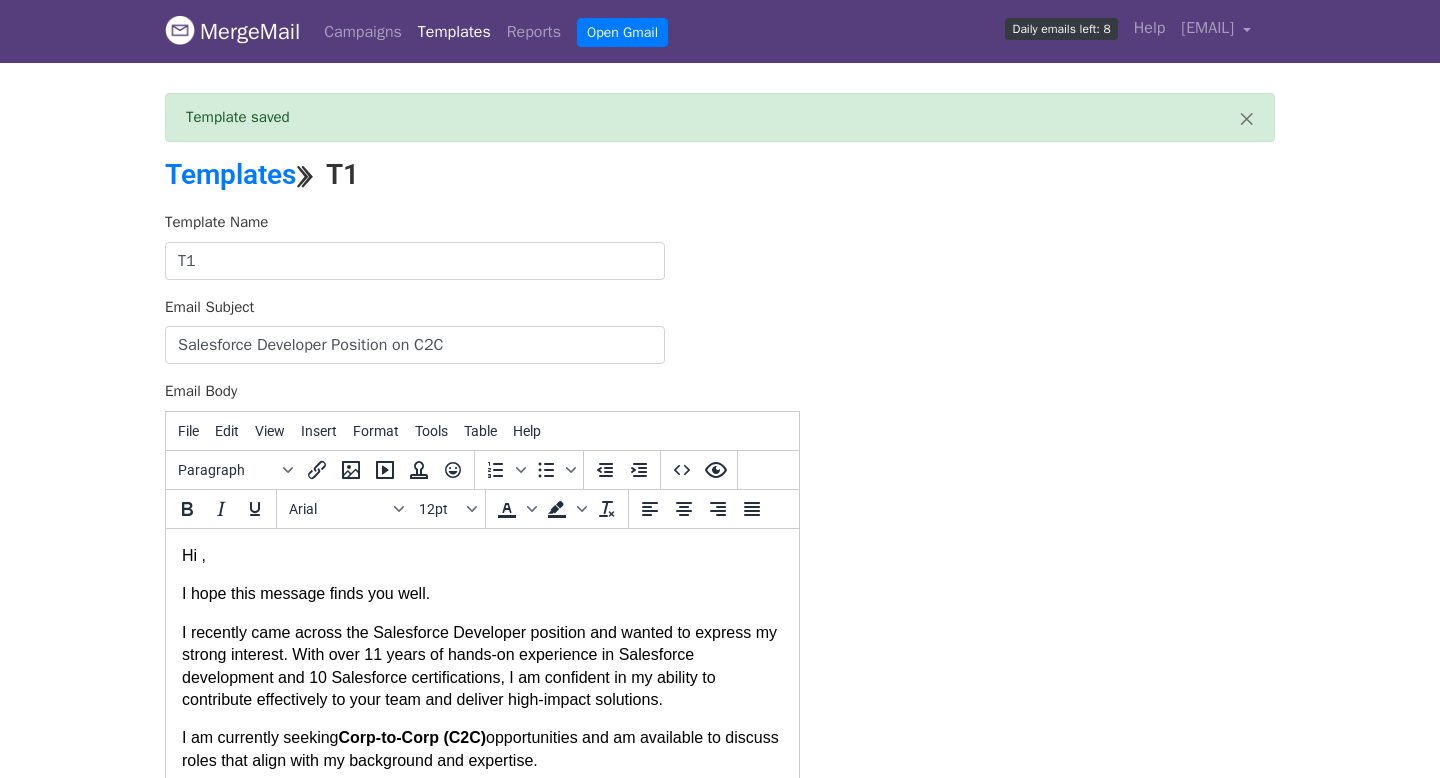 scroll, scrollTop: 0, scrollLeft: 0, axis: both 